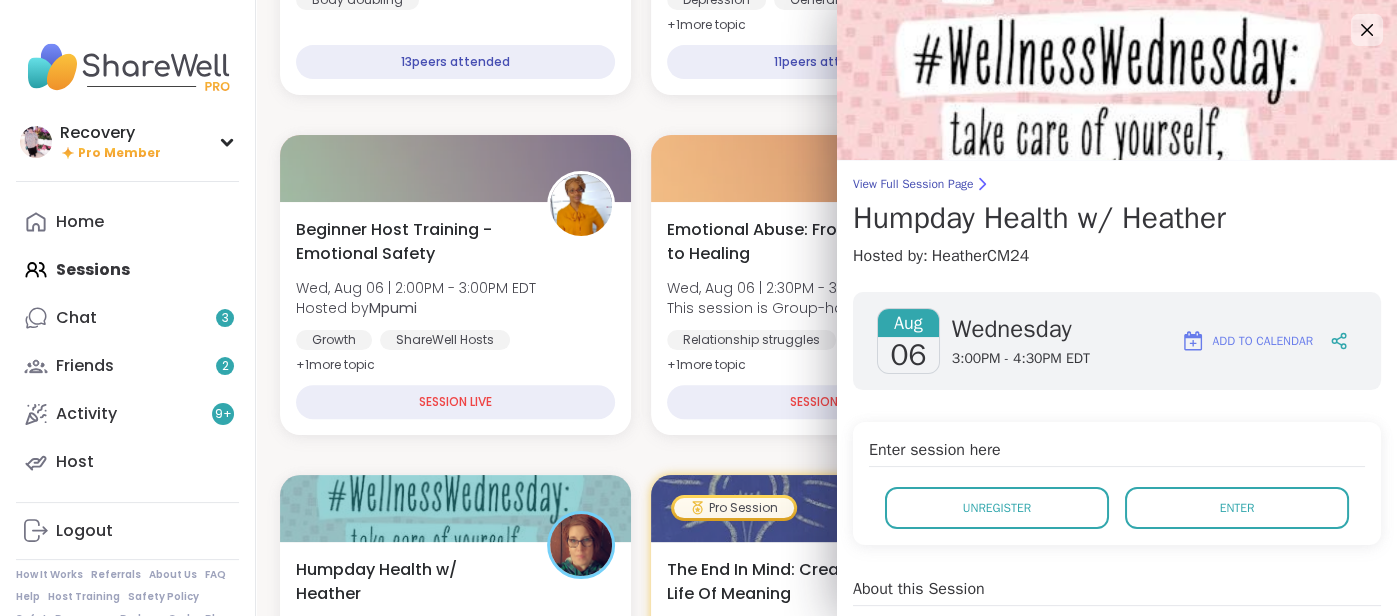 scroll, scrollTop: 515, scrollLeft: 0, axis: vertical 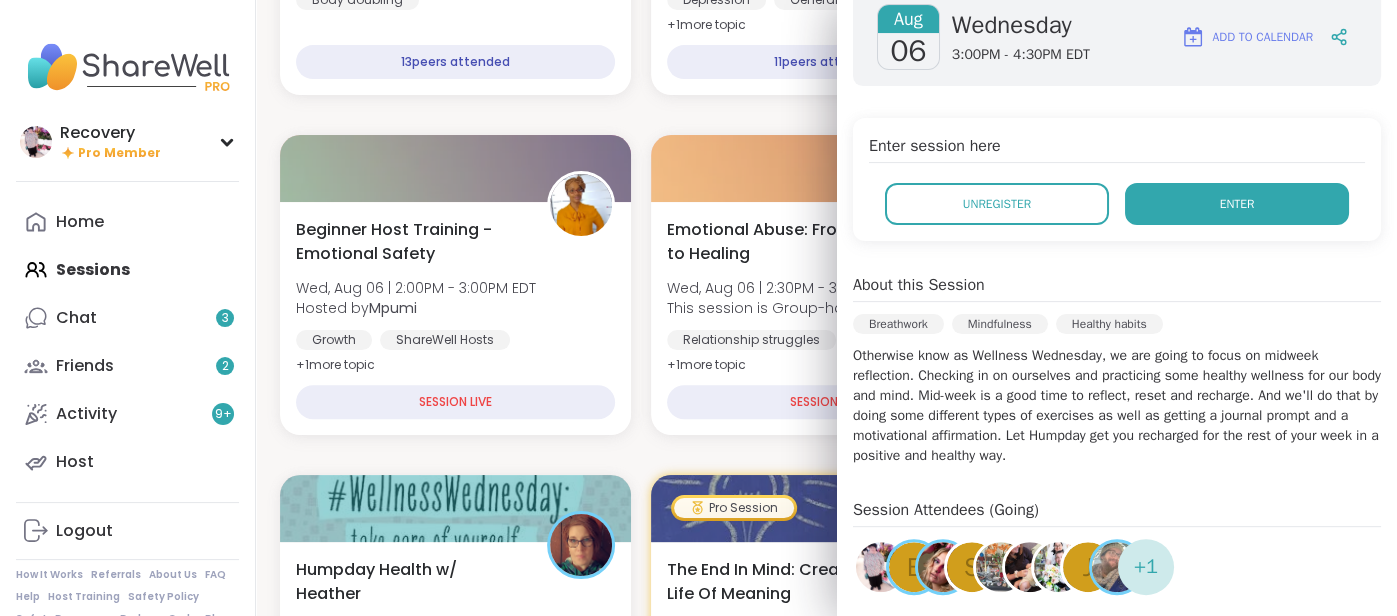 click on "Enter" at bounding box center [1237, 204] 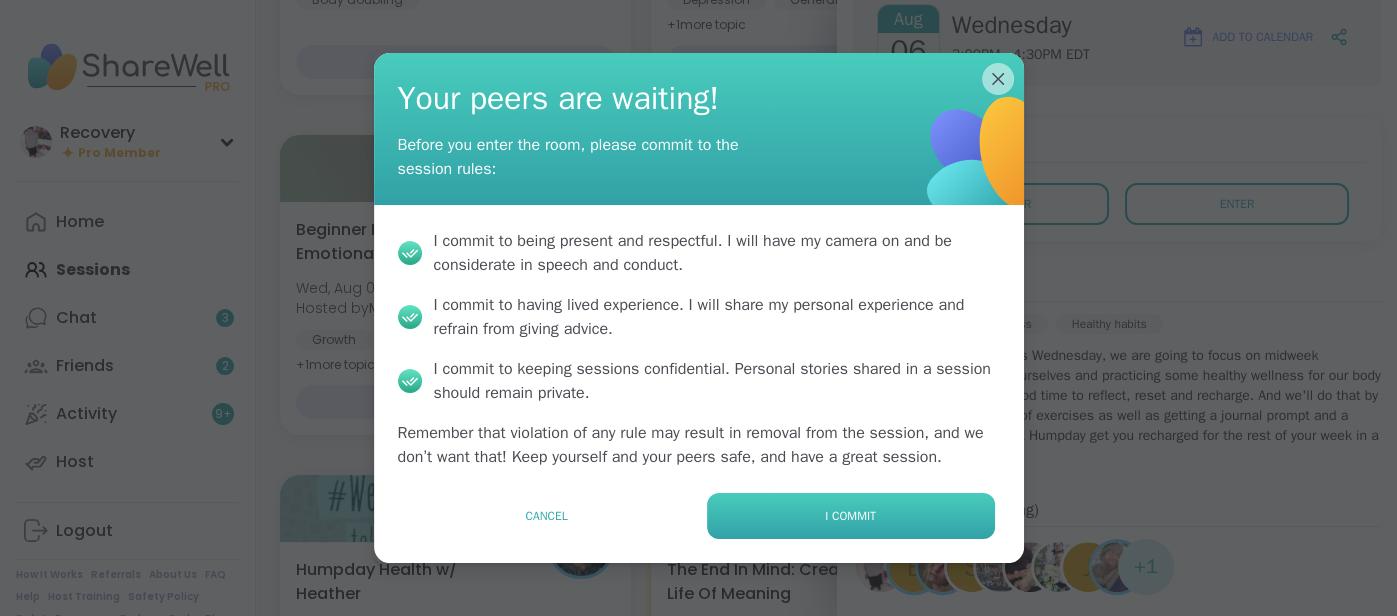 click on "I commit" at bounding box center [851, 516] 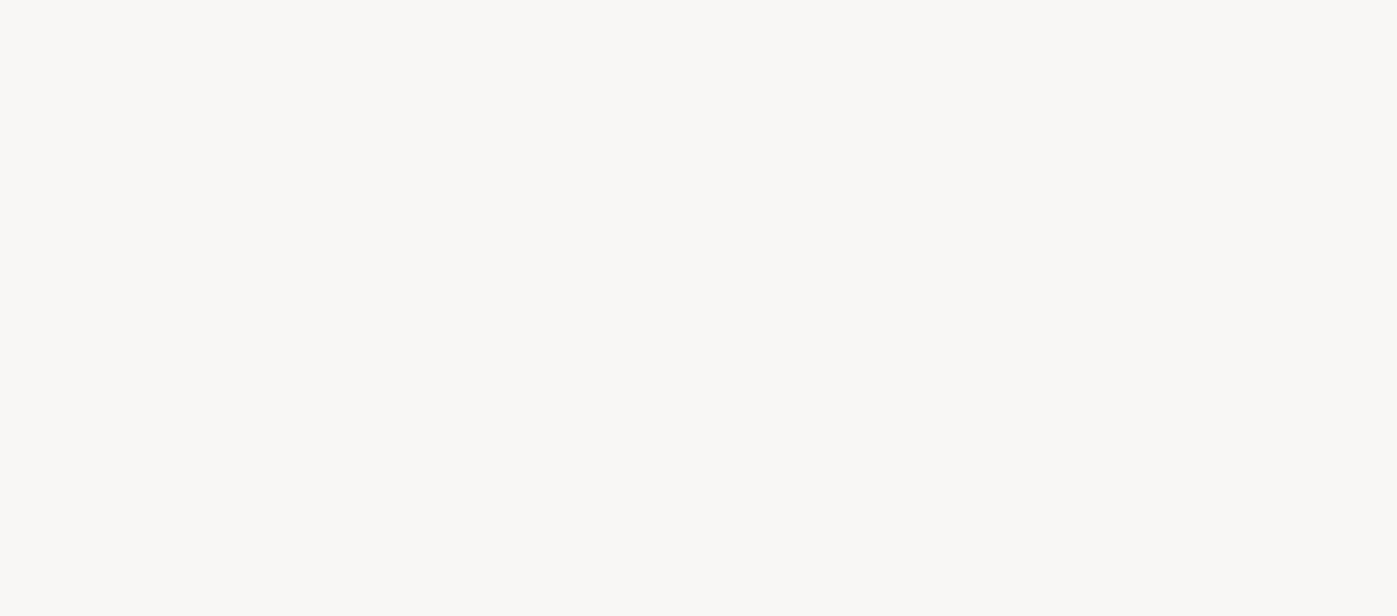 scroll, scrollTop: 0, scrollLeft: 0, axis: both 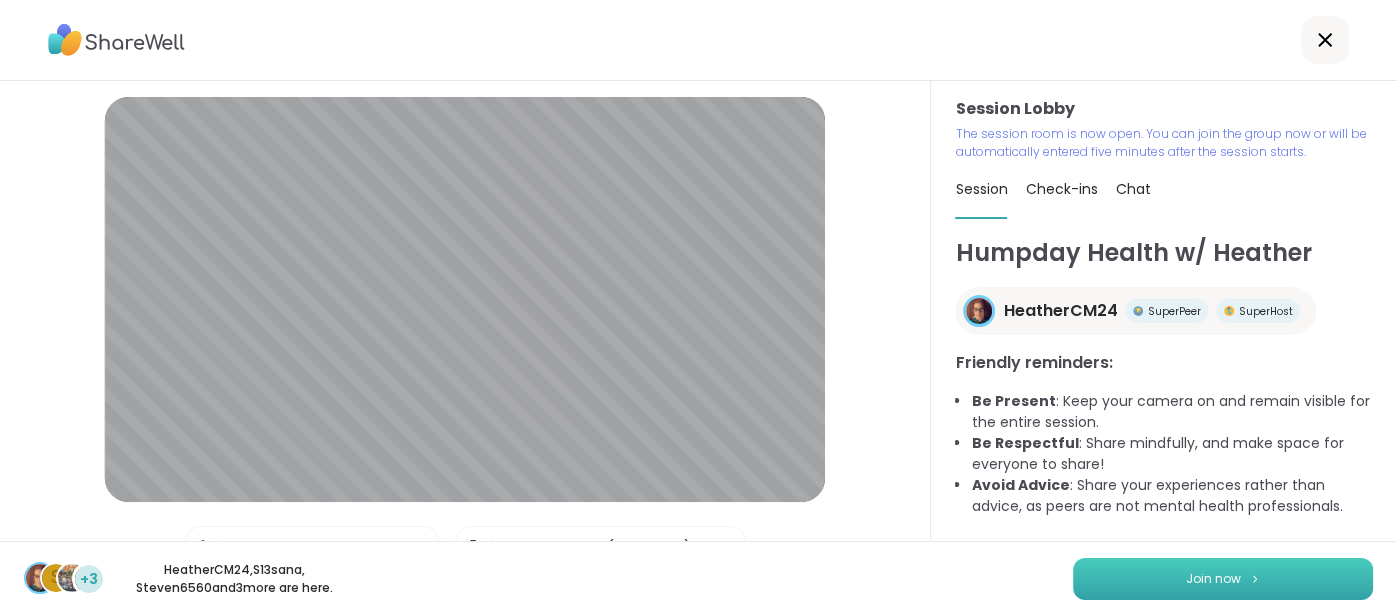 click on "Join now" at bounding box center (1223, 579) 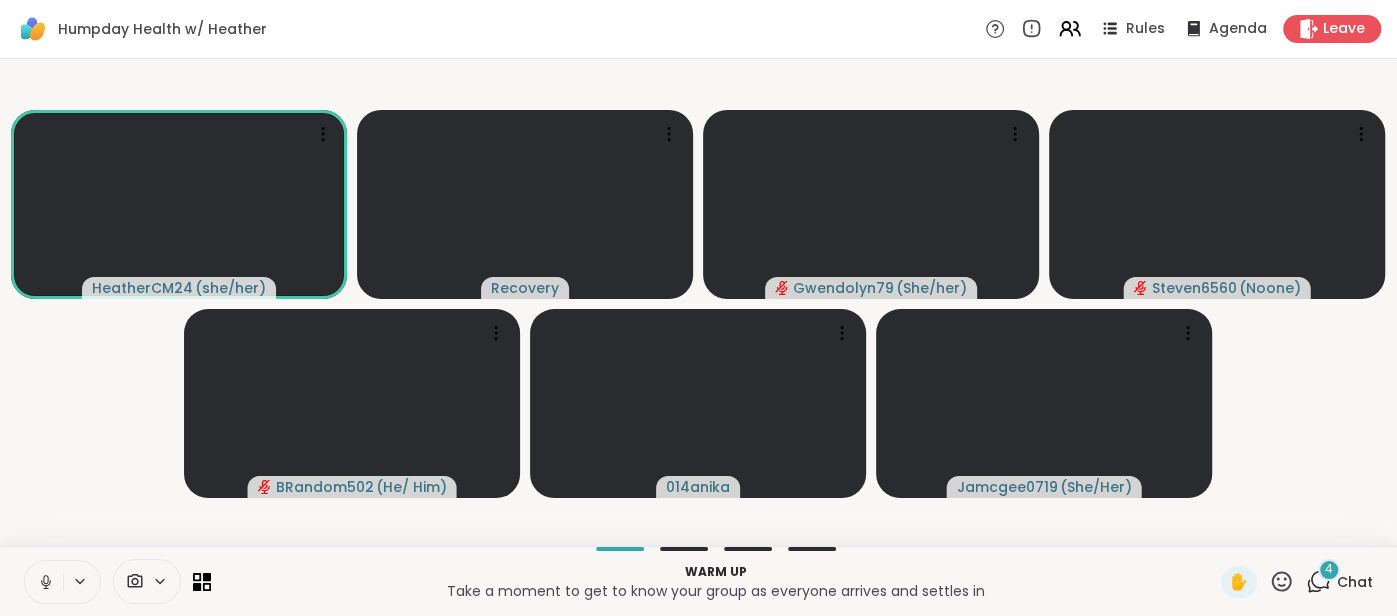 click 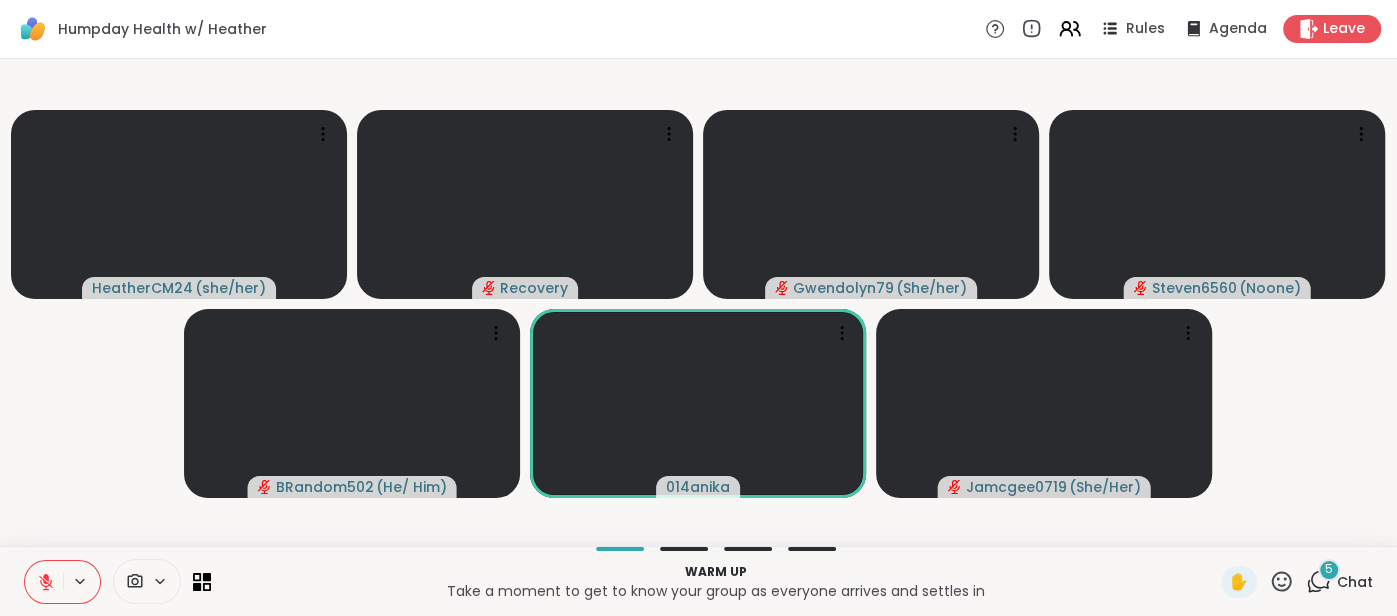 click 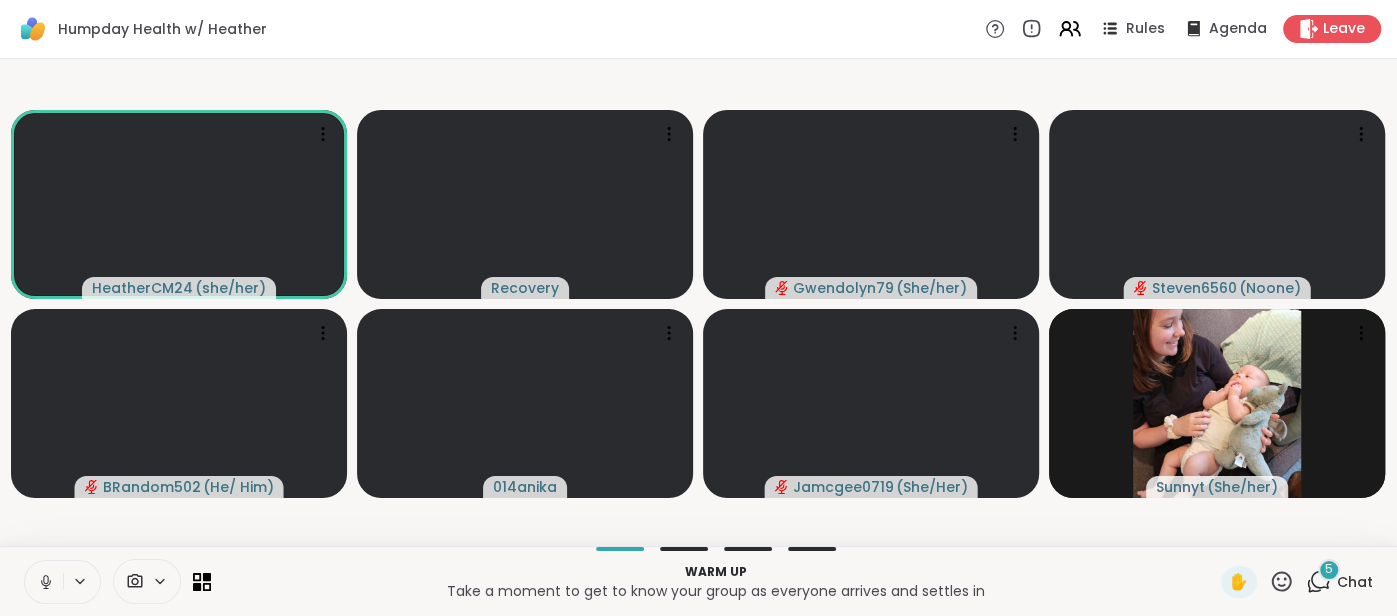 click at bounding box center (44, 582) 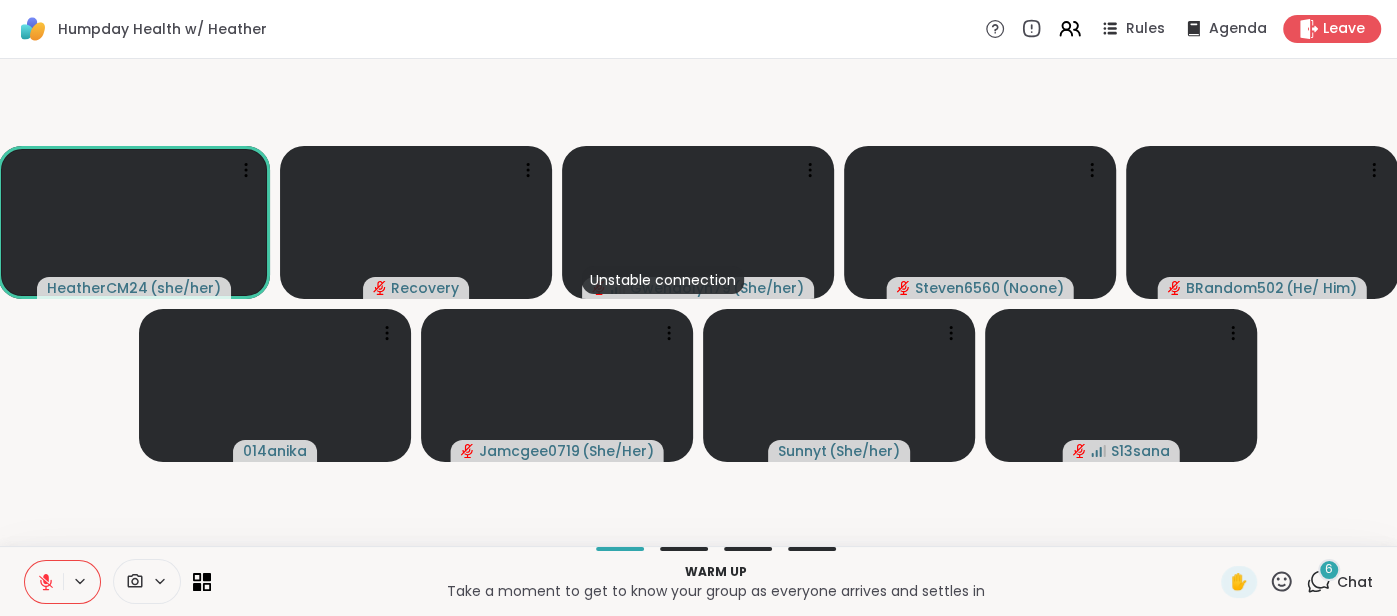 click on "Chat" at bounding box center (1355, 582) 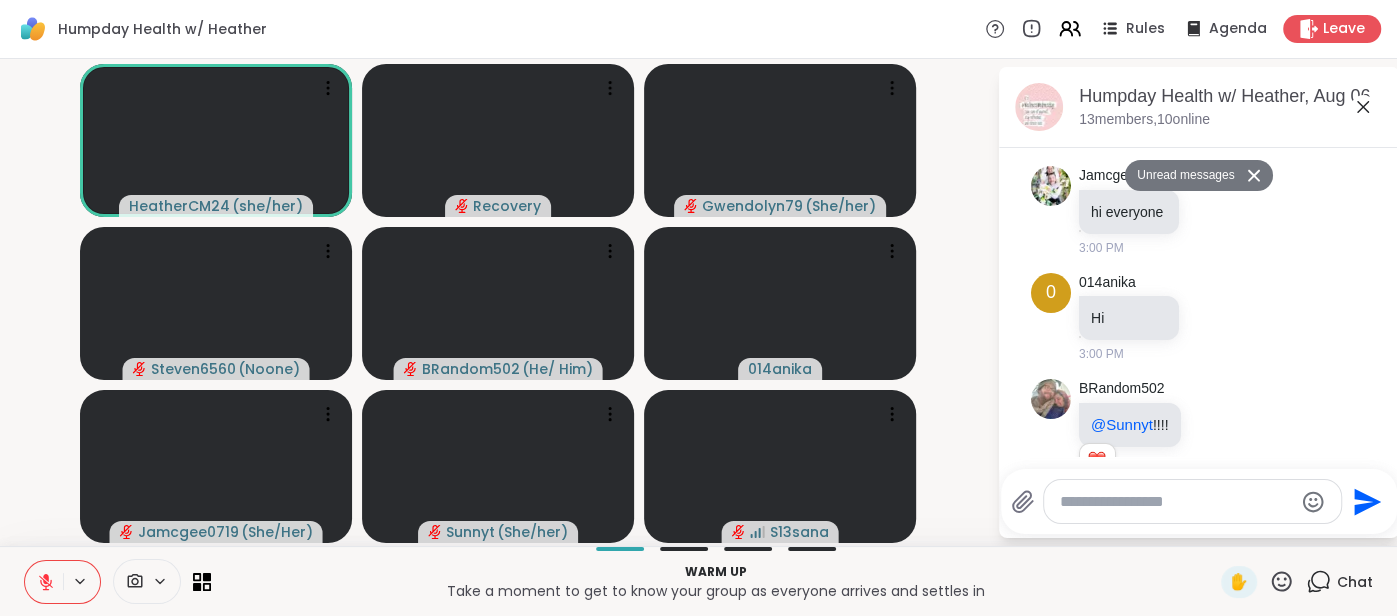 scroll, scrollTop: 481, scrollLeft: 0, axis: vertical 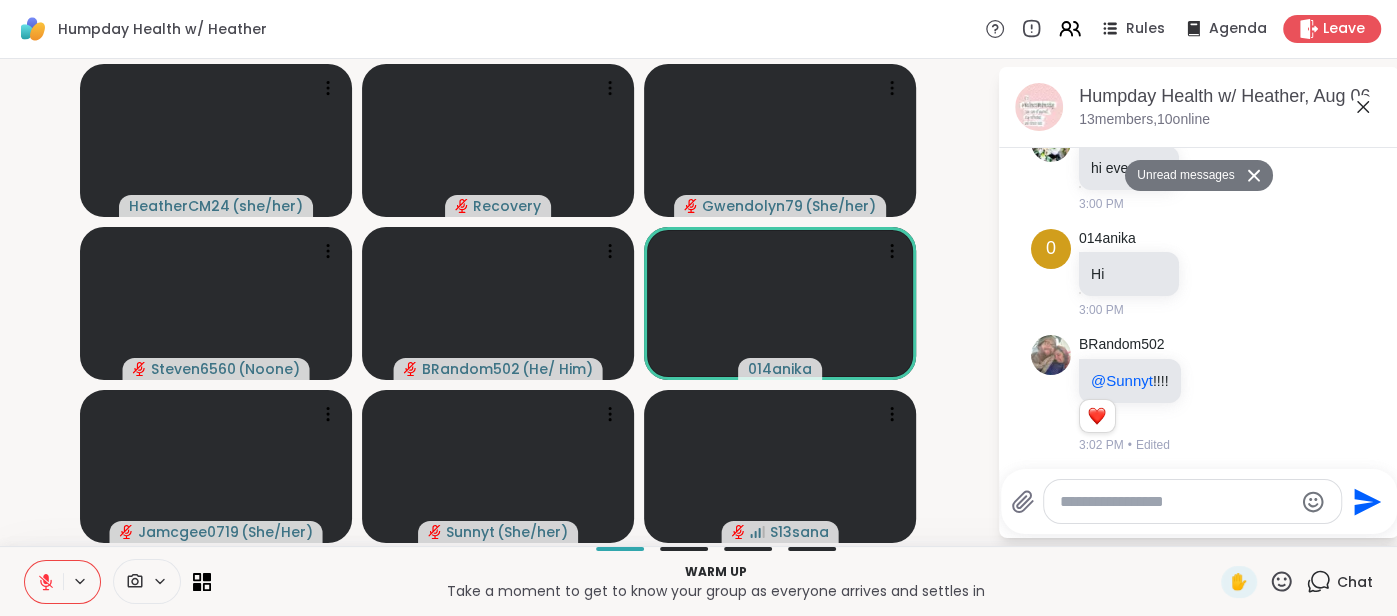 click 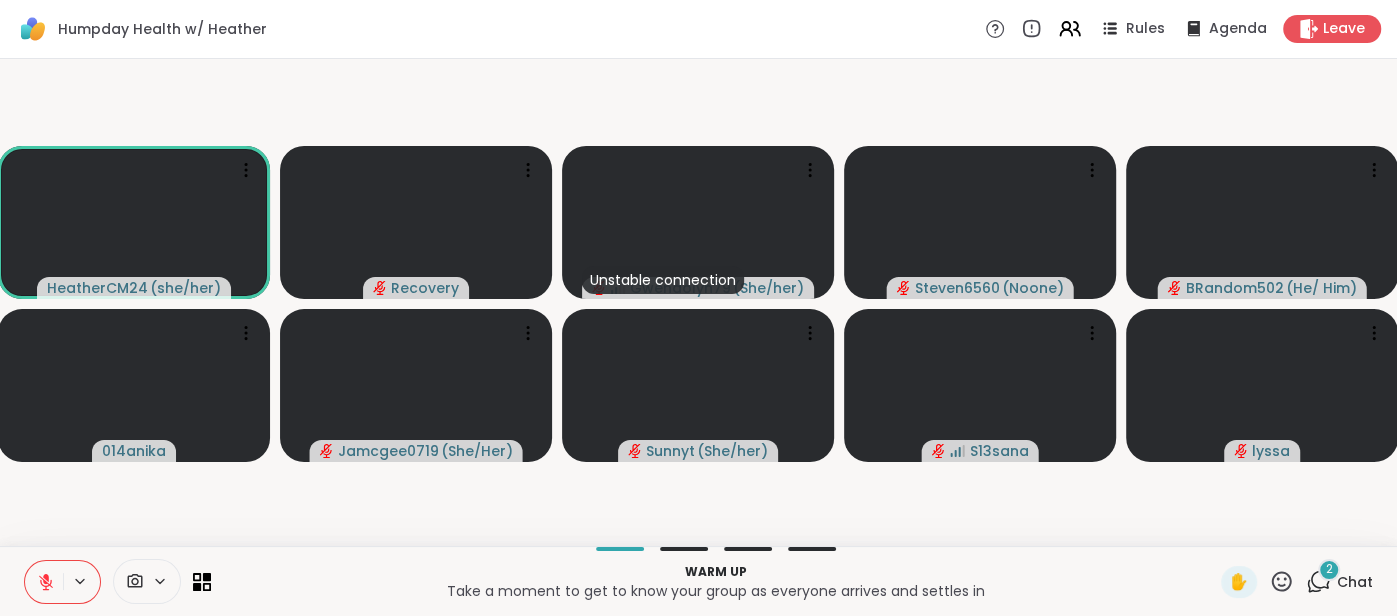 click 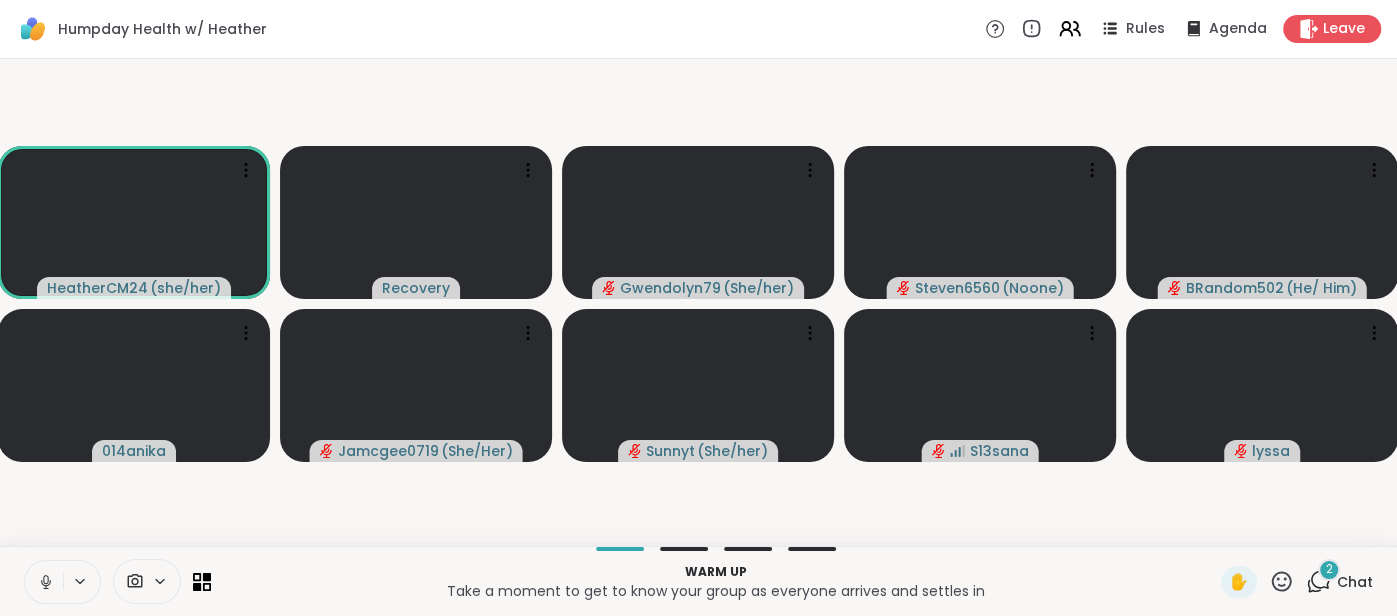 click 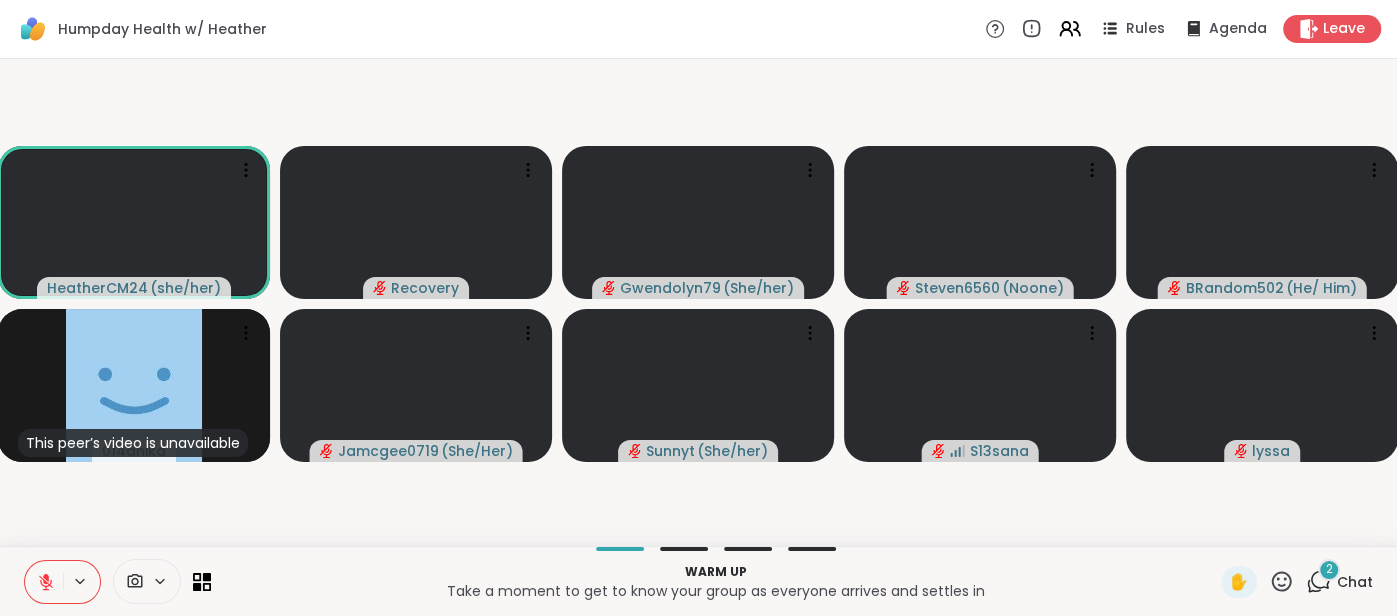 click 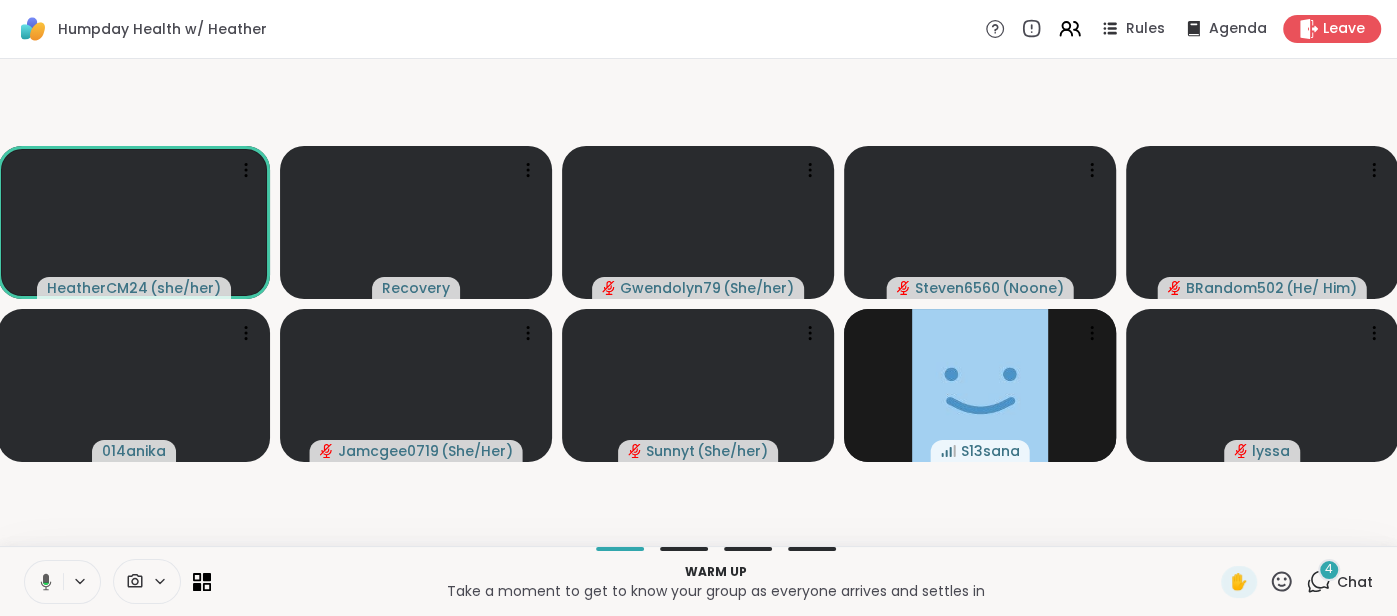click 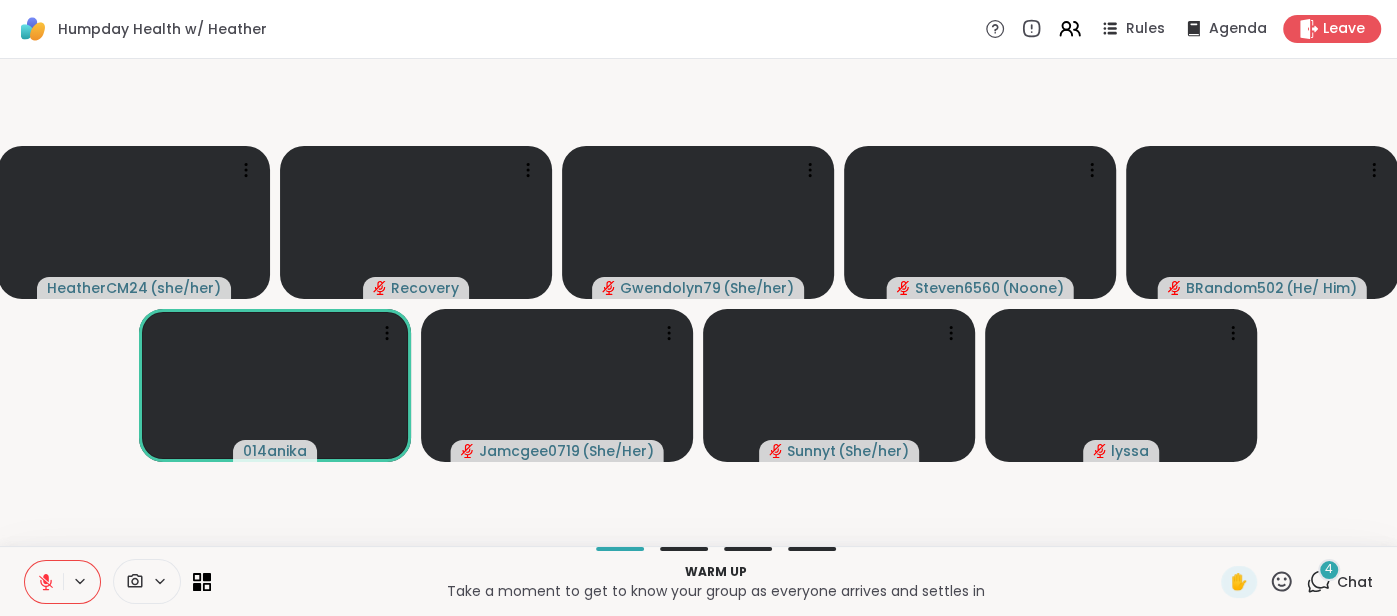 click on "4 Chat" at bounding box center (1339, 582) 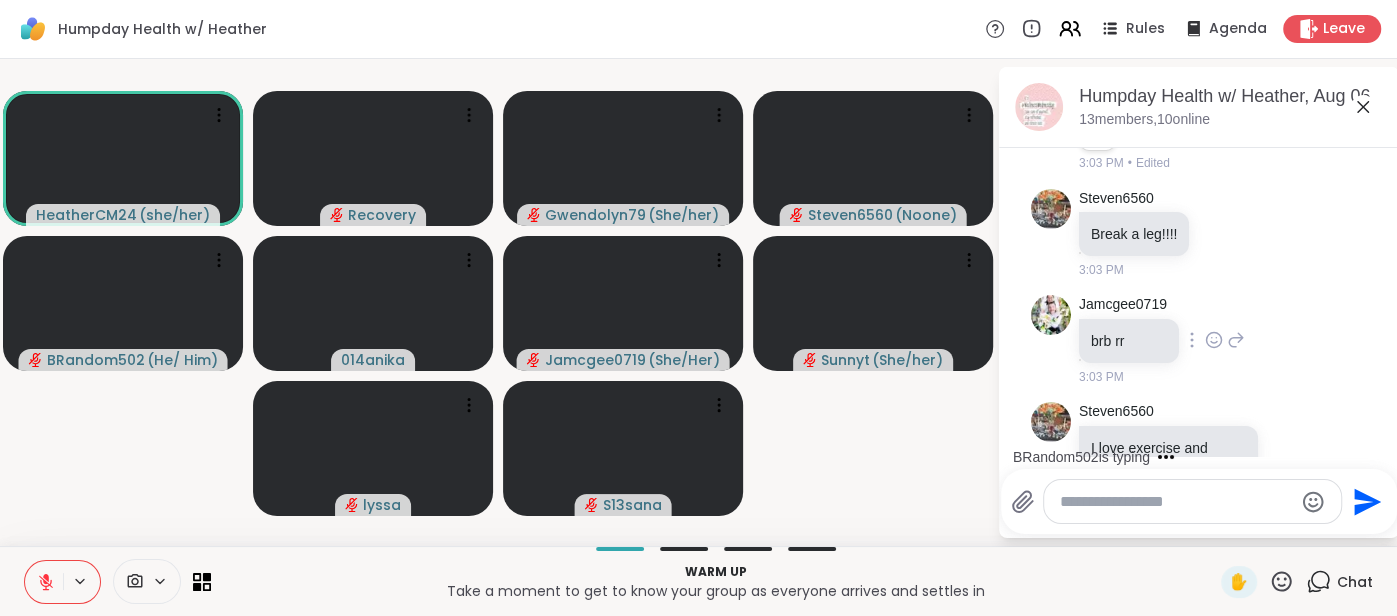 scroll, scrollTop: 1152, scrollLeft: 0, axis: vertical 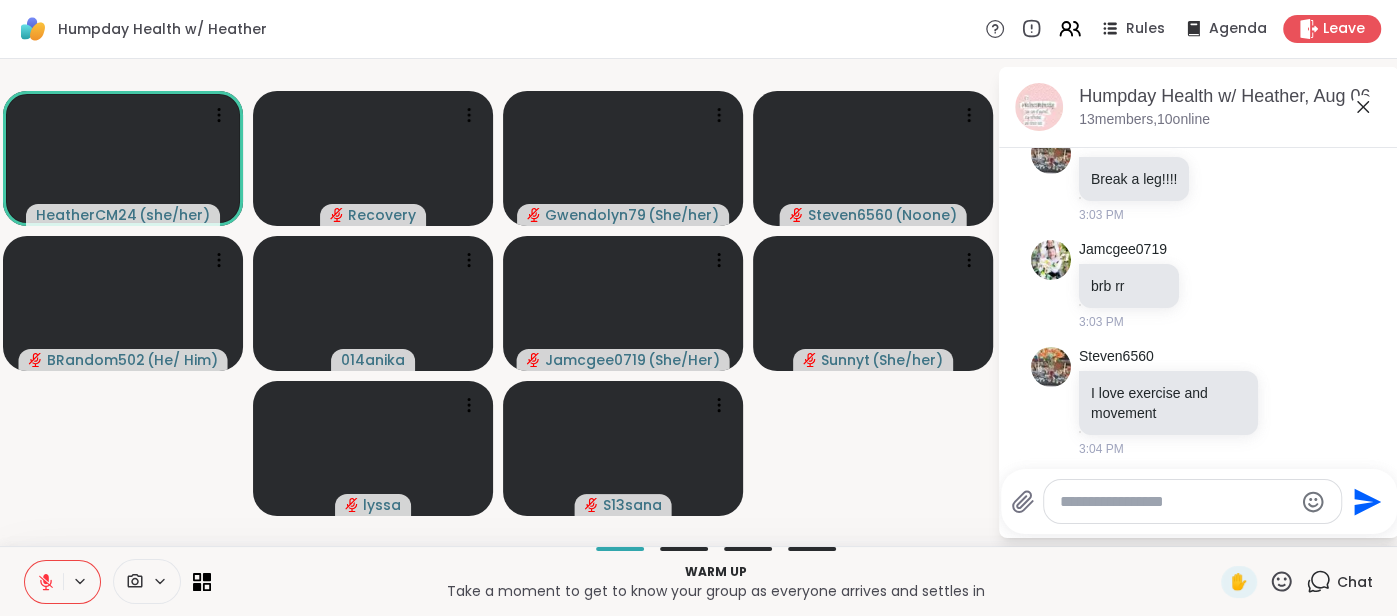 click on "13  members,  10  online" at bounding box center (1144, 120) 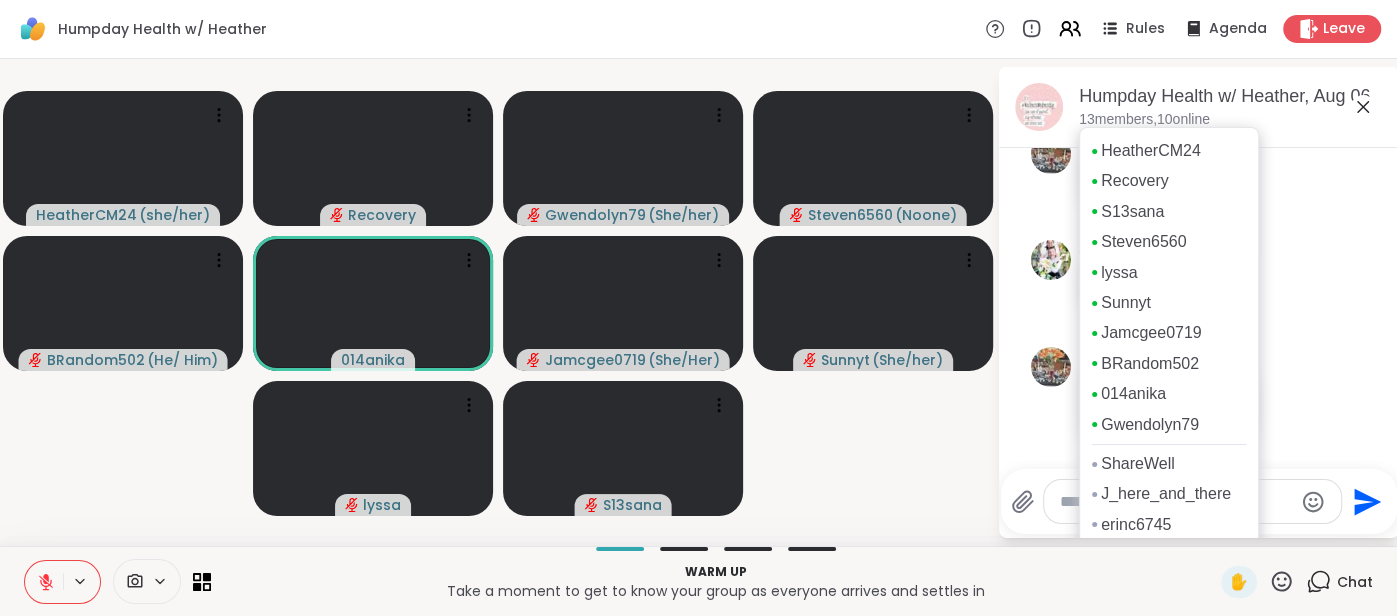 scroll, scrollTop: 1258, scrollLeft: 0, axis: vertical 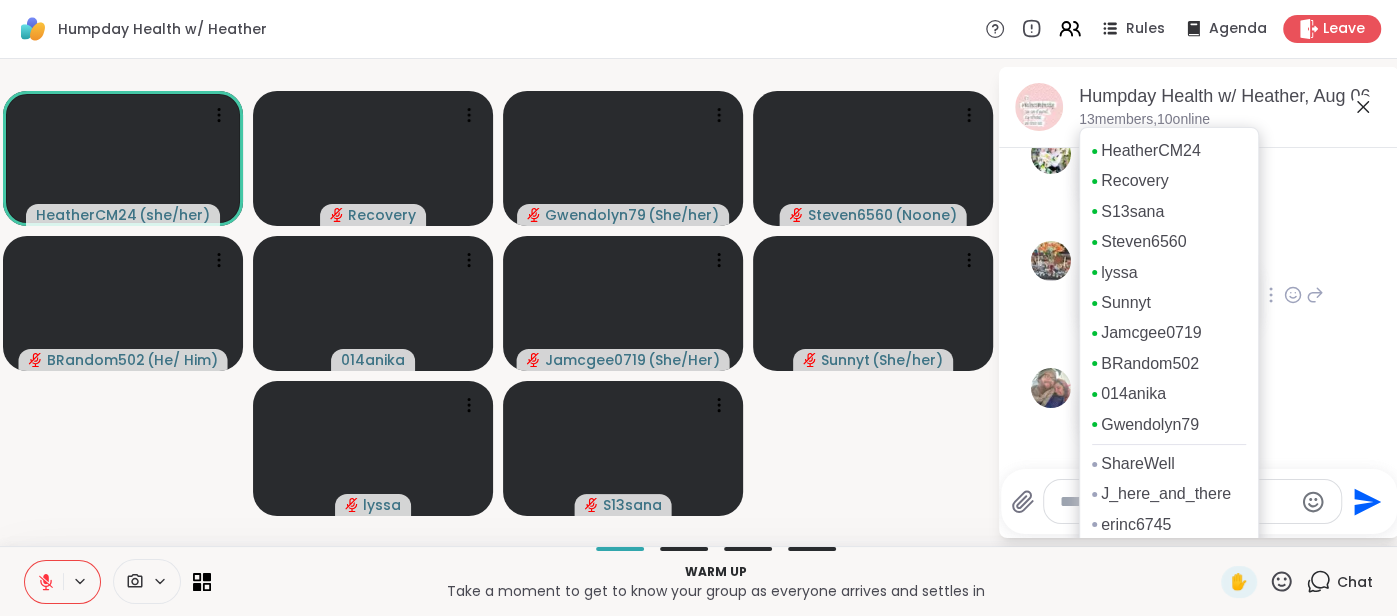 click 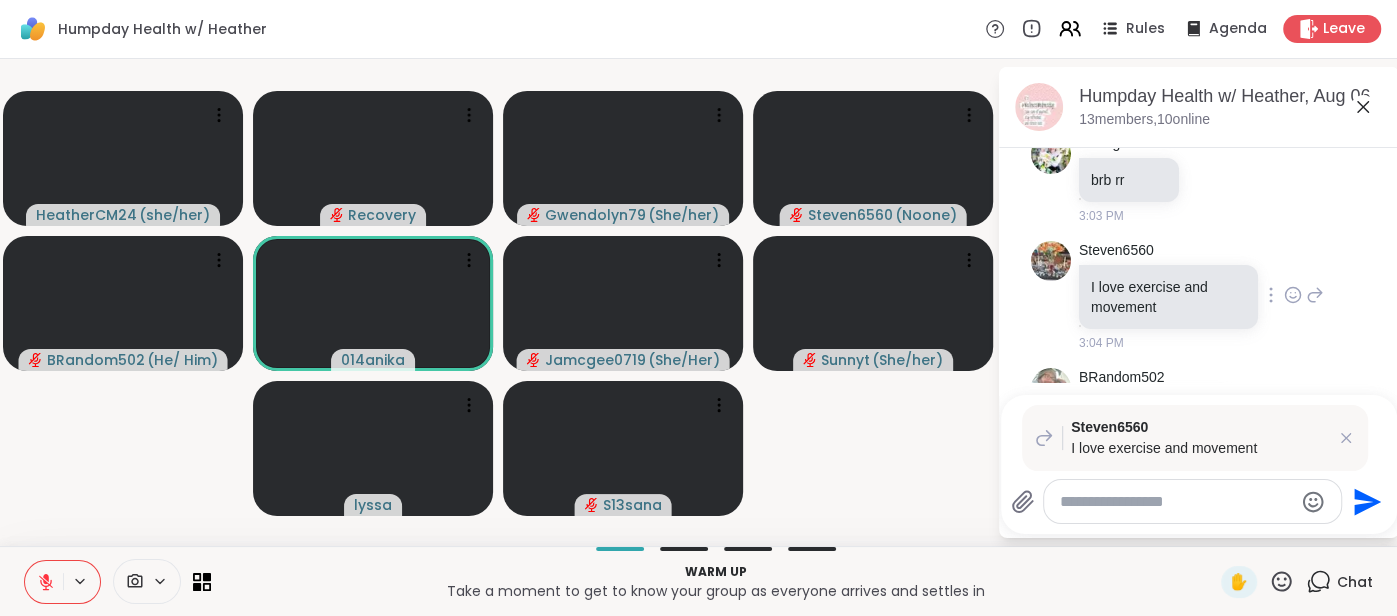 scroll, scrollTop: 3, scrollLeft: 0, axis: vertical 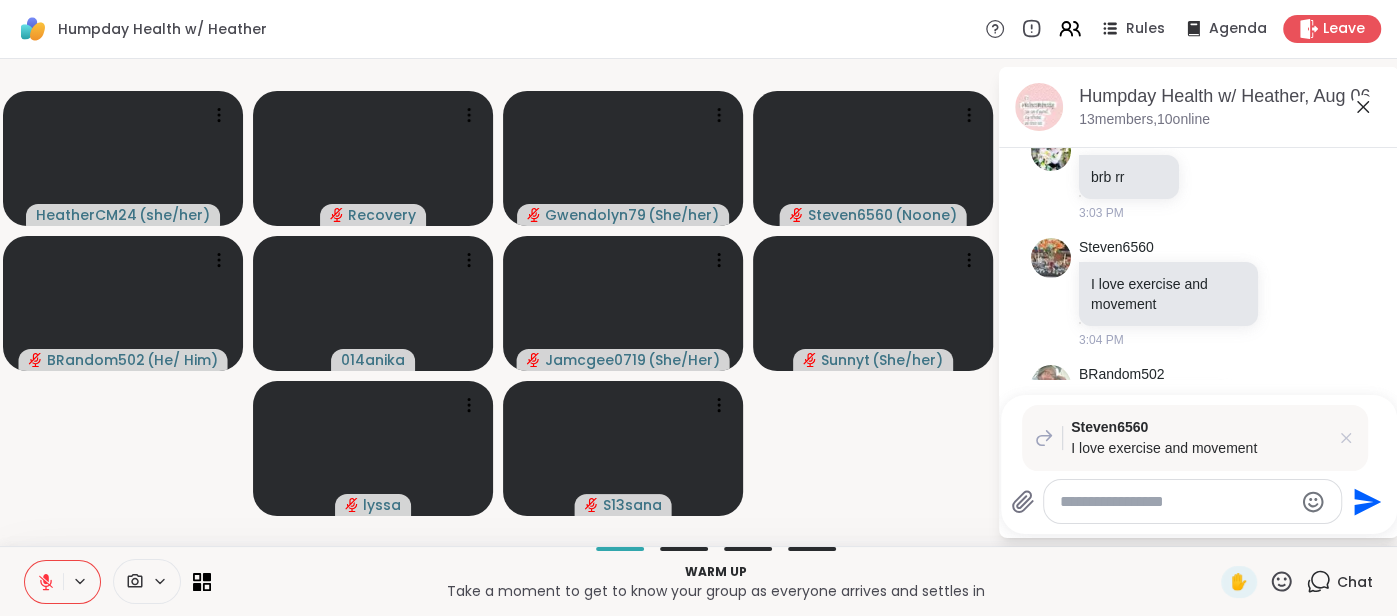 click 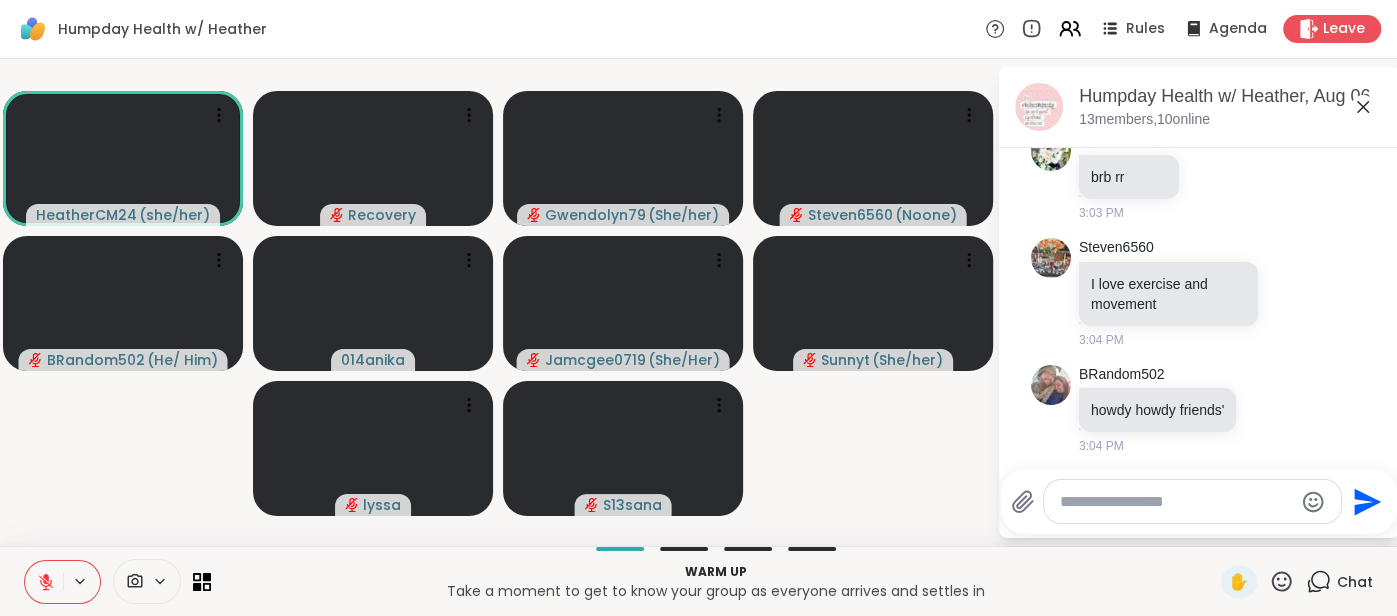 click 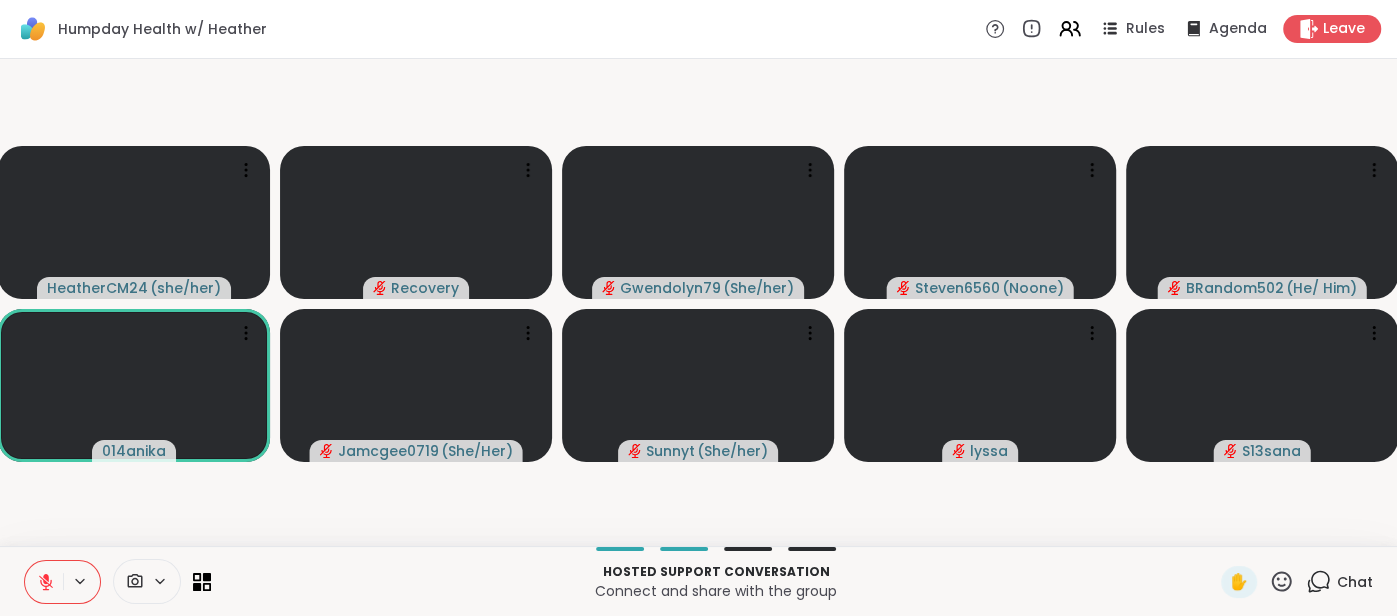 click 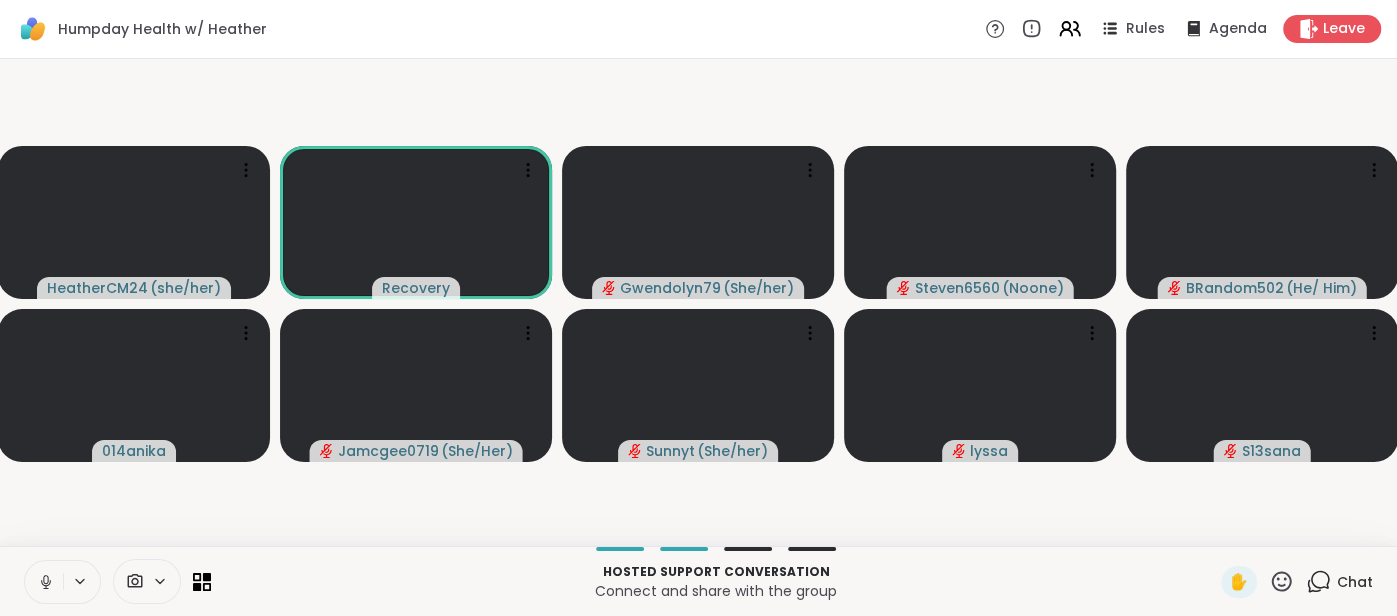 click 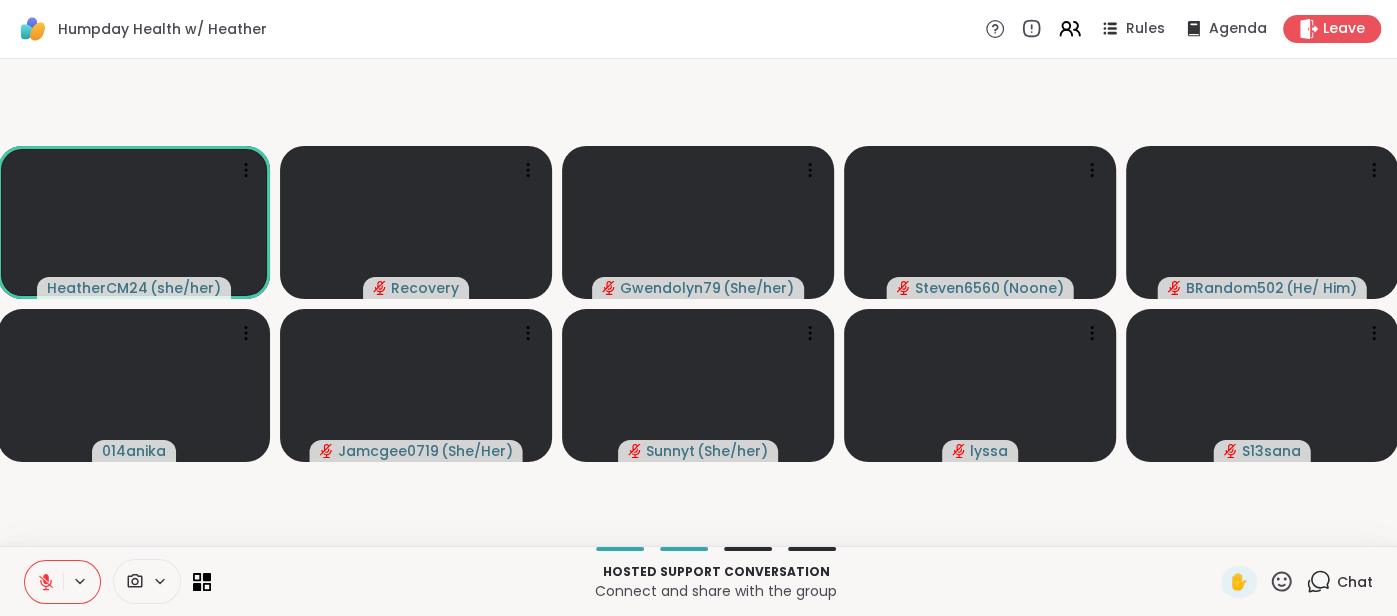 click 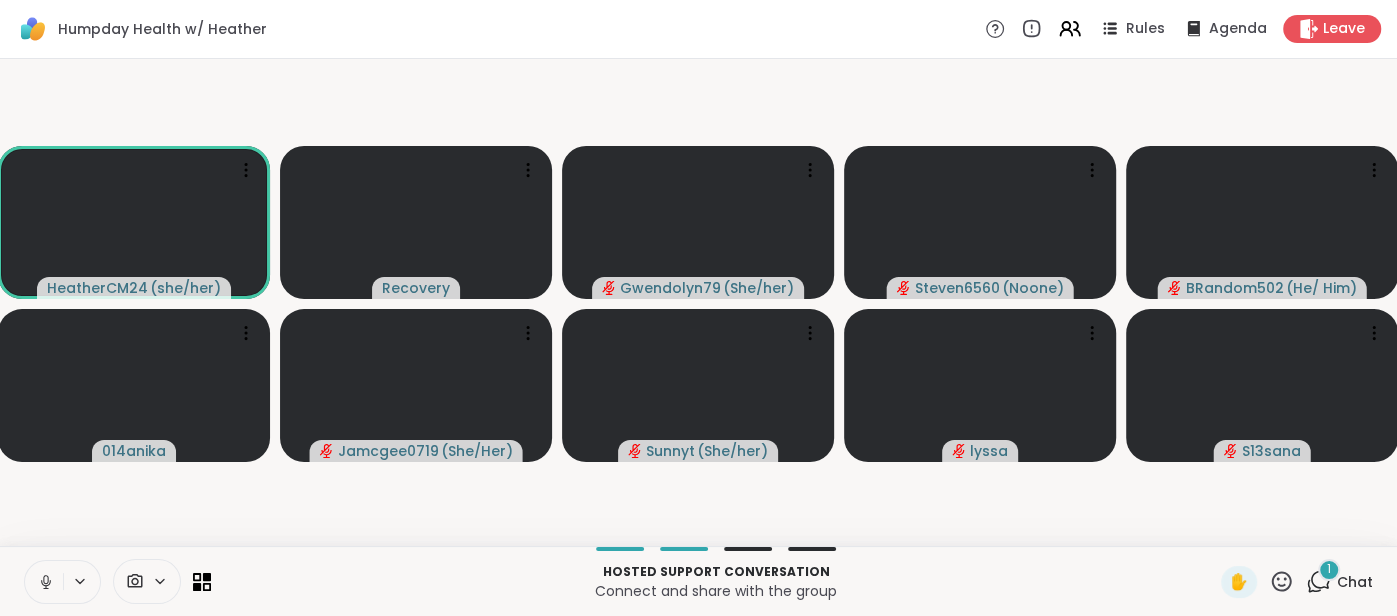 click 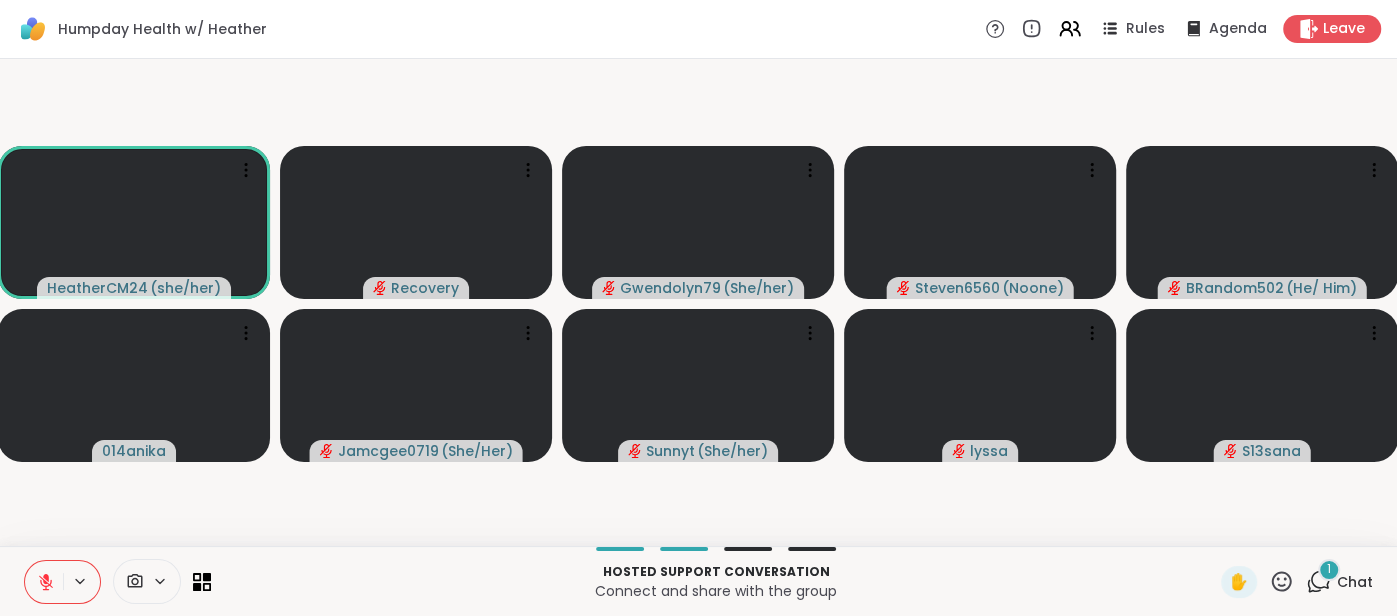 click on "Chat" at bounding box center [1355, 582] 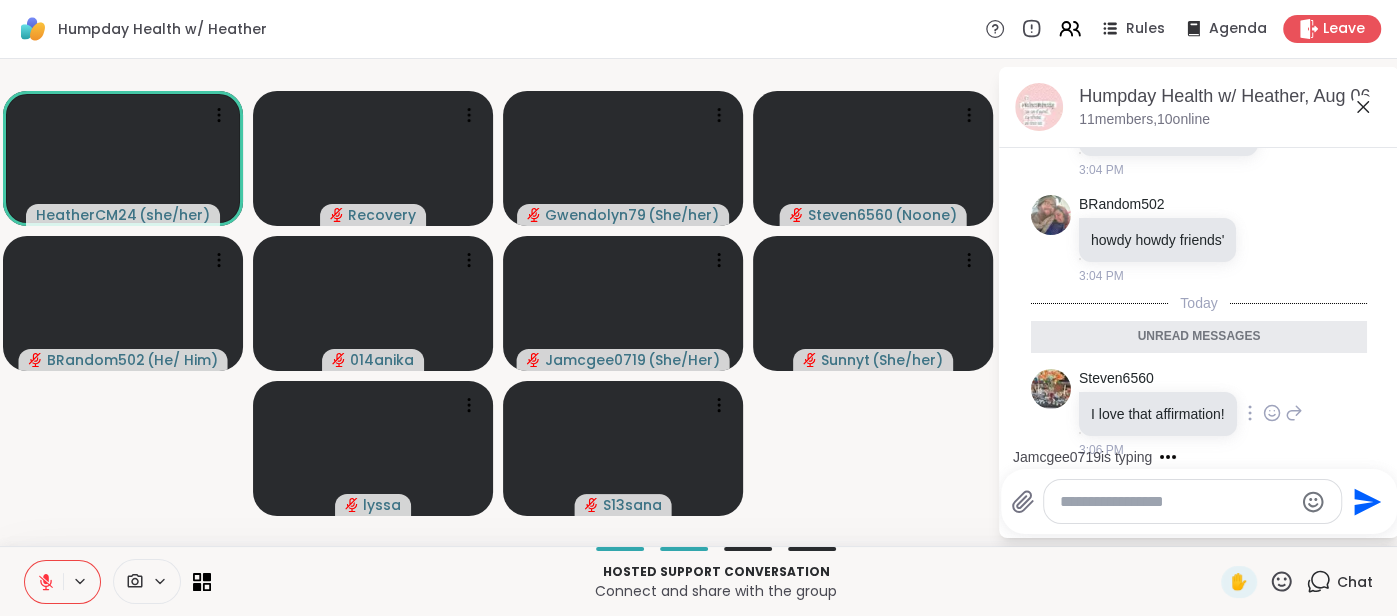 scroll, scrollTop: 1470, scrollLeft: 0, axis: vertical 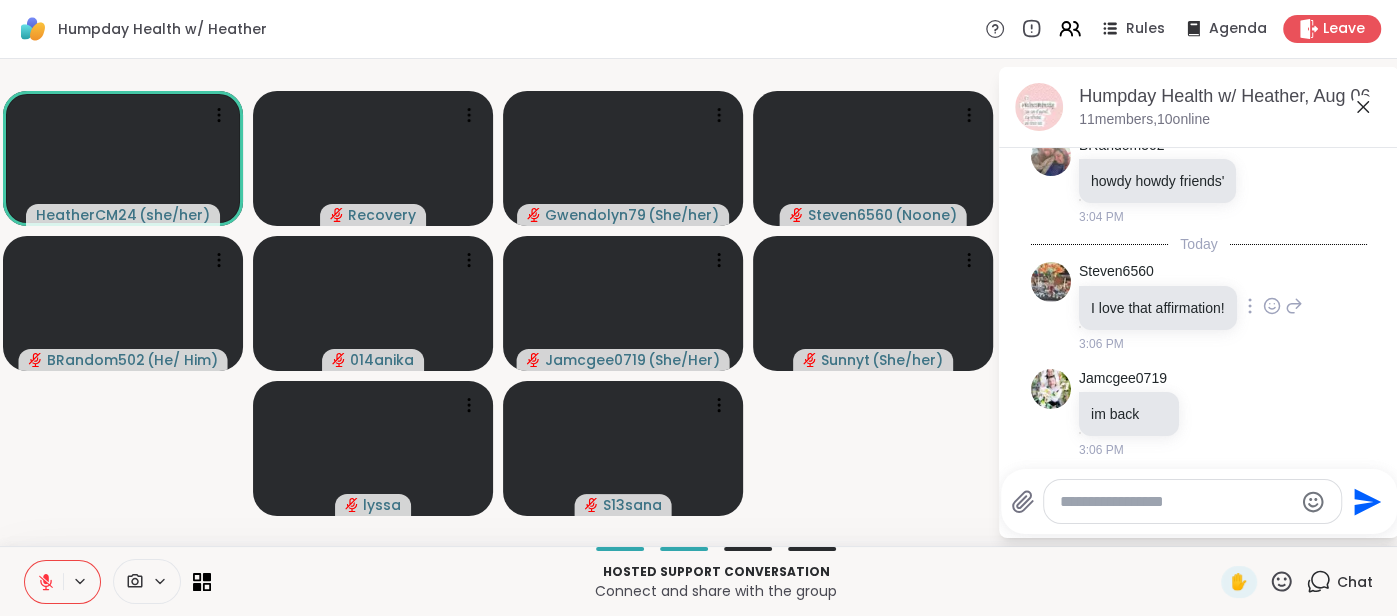 click 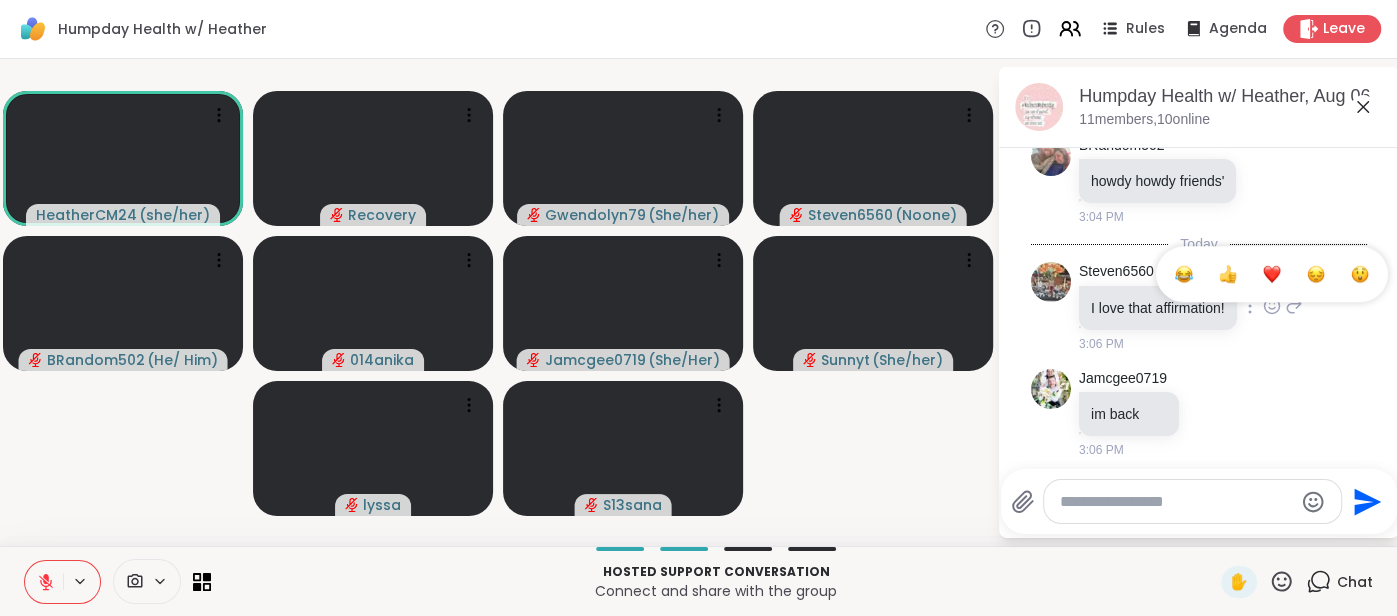 click at bounding box center [1228, 274] 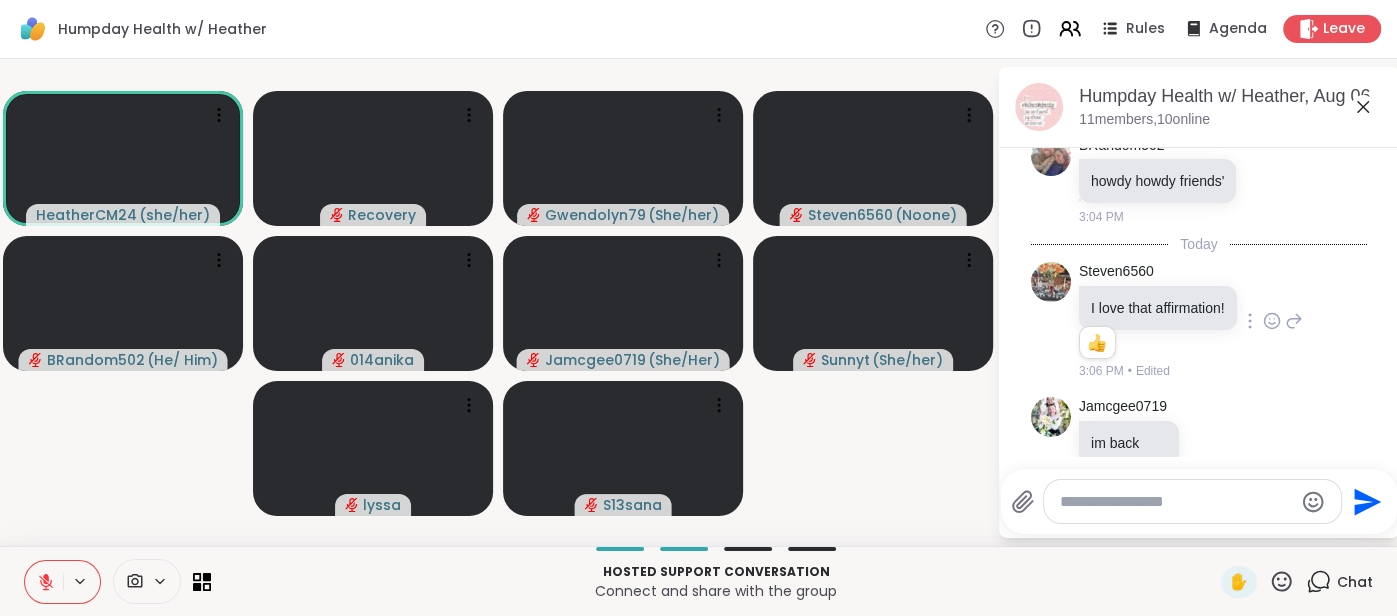 click 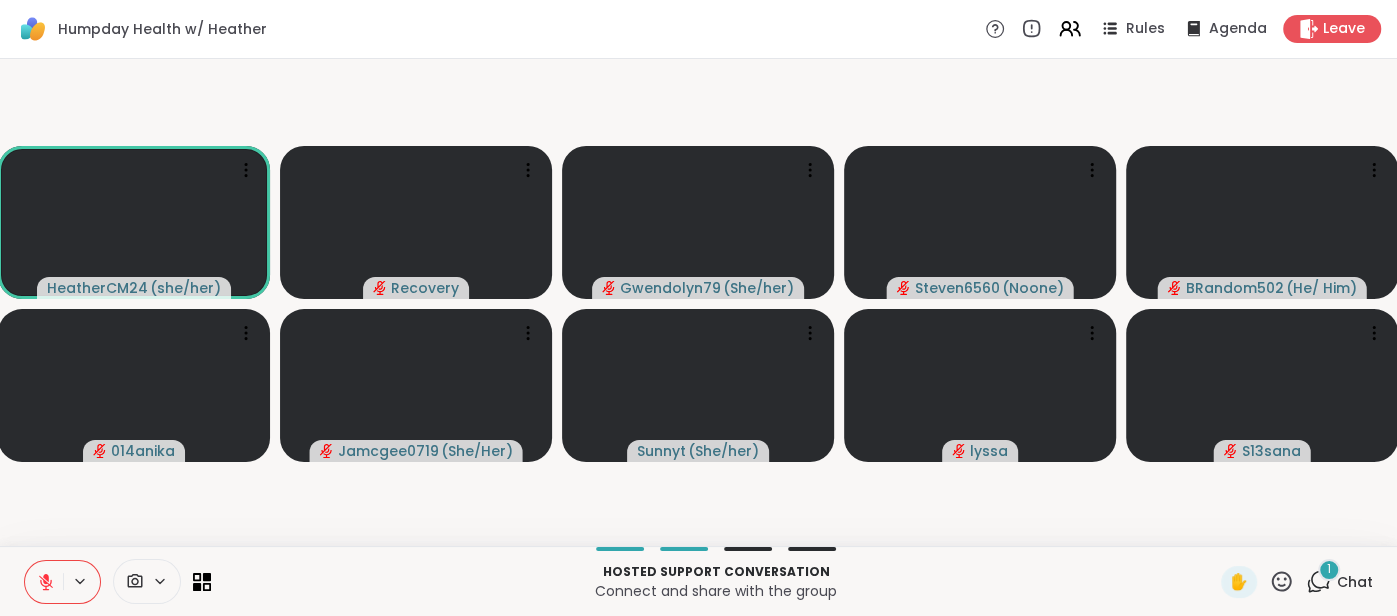 click on "Hosted support conversation Connect and share with the group ✋ 1 Chat" at bounding box center (698, 581) 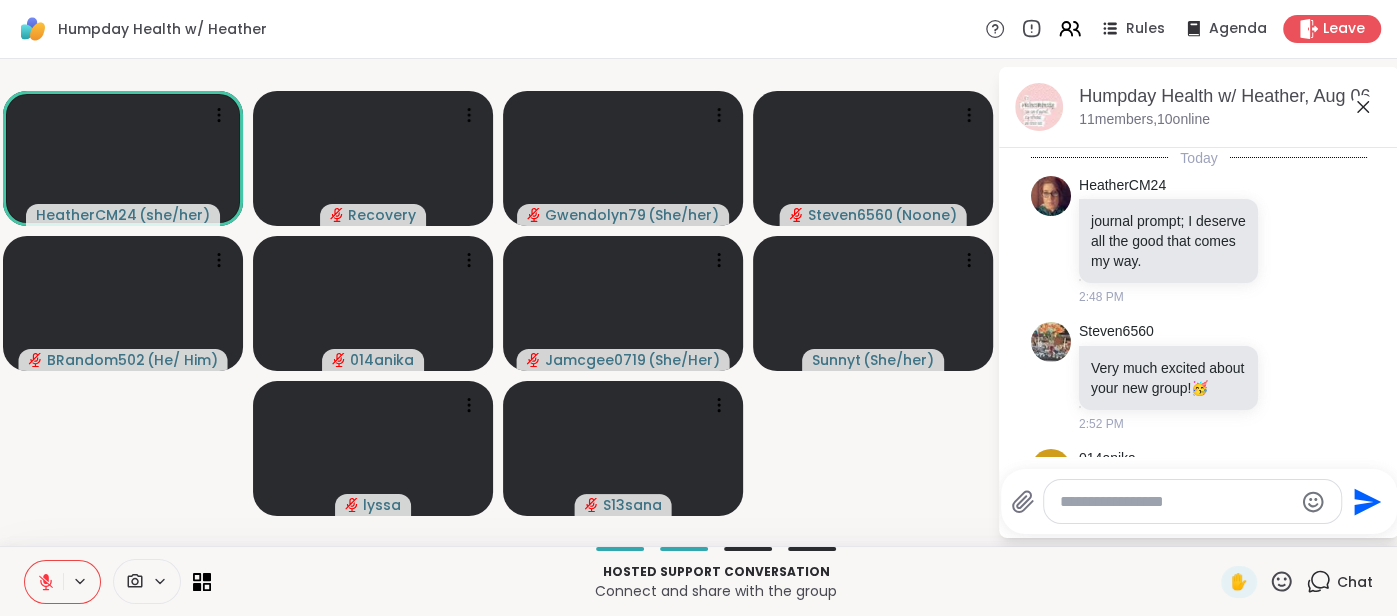 scroll, scrollTop: 1652, scrollLeft: 0, axis: vertical 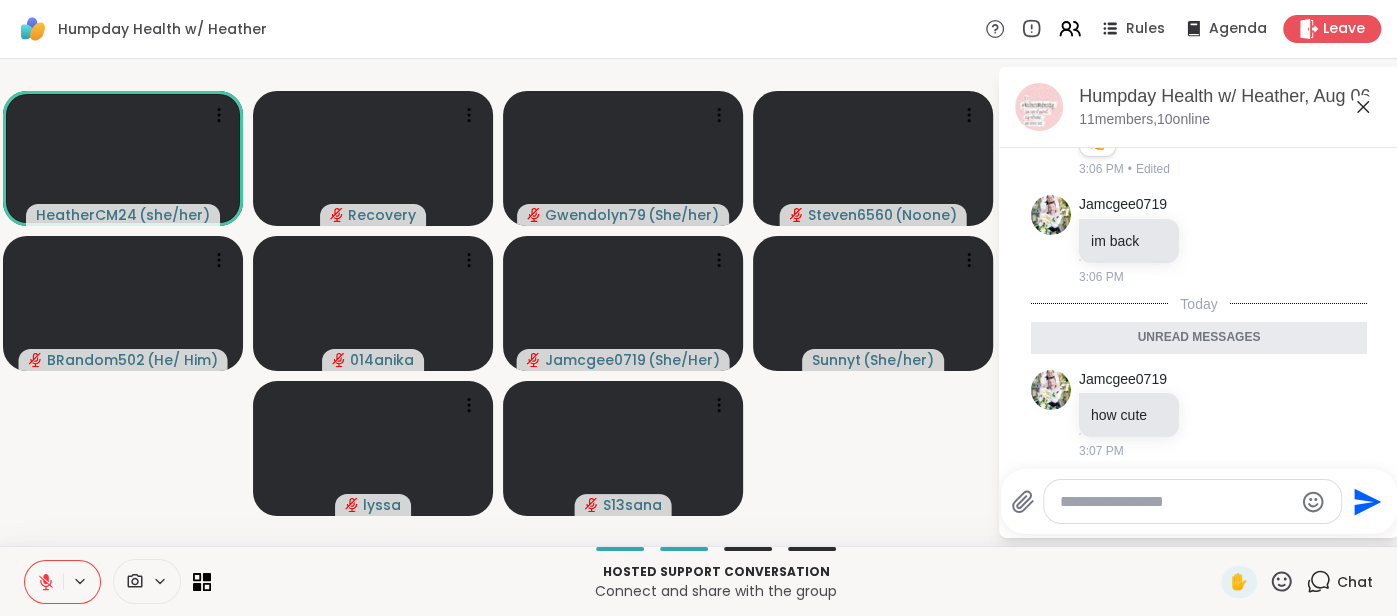click at bounding box center [1176, 502] 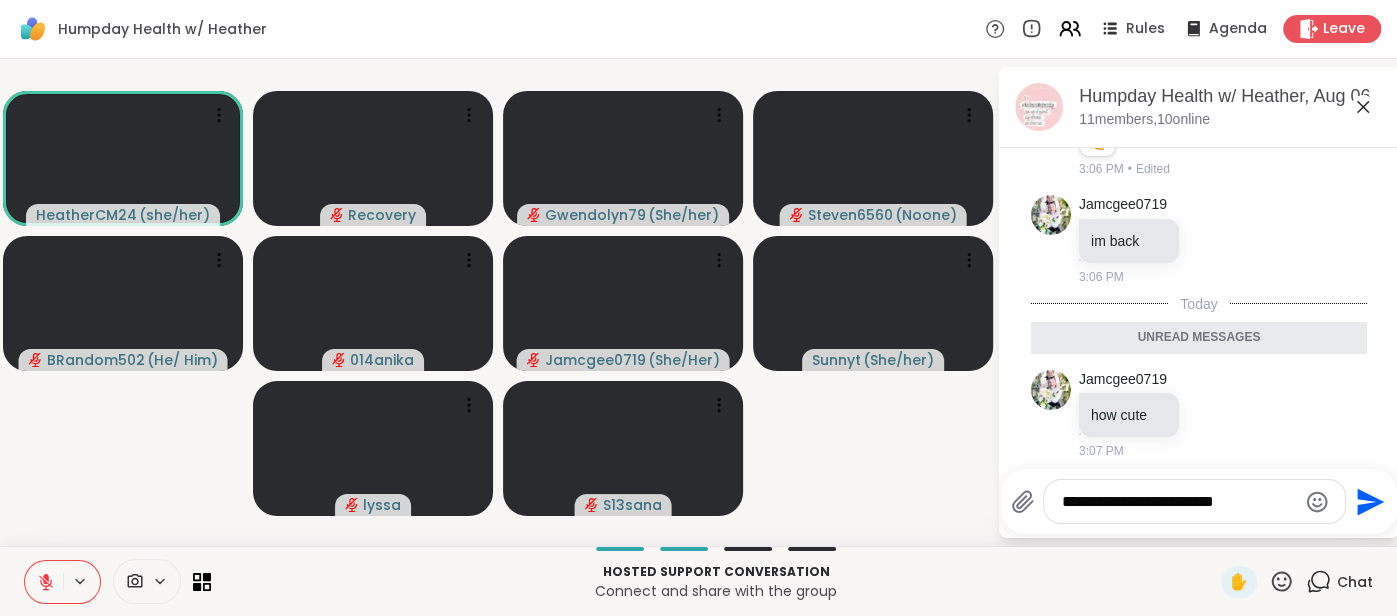 type on "**********" 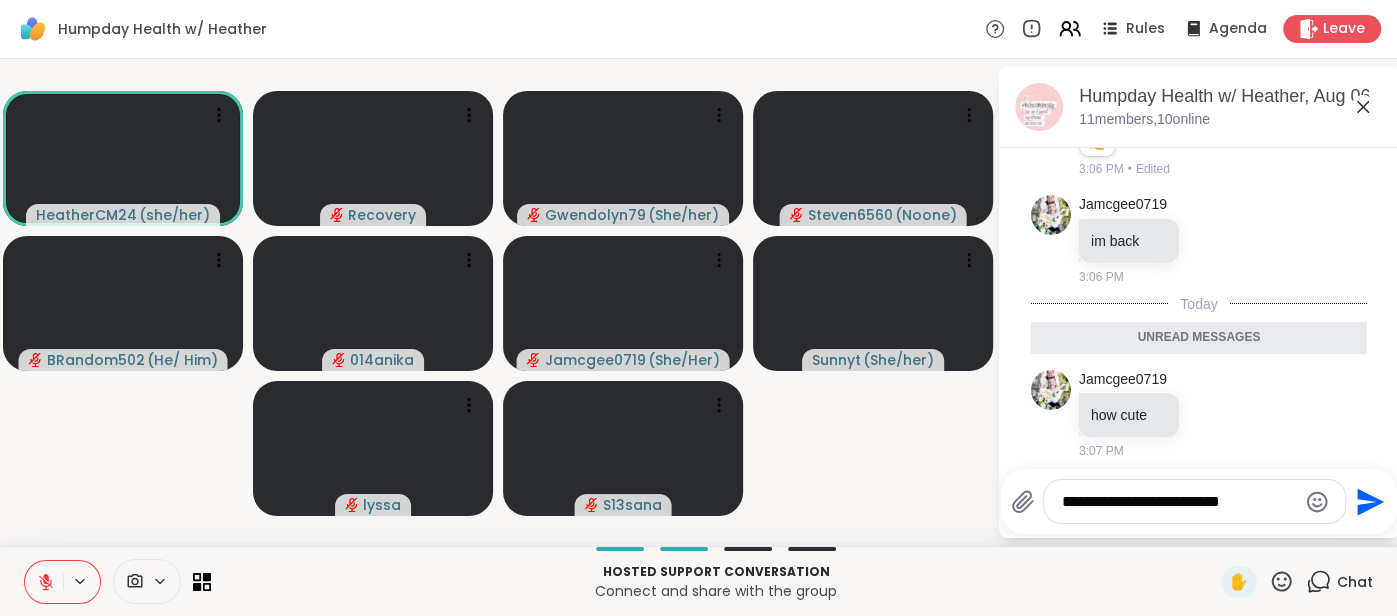 type 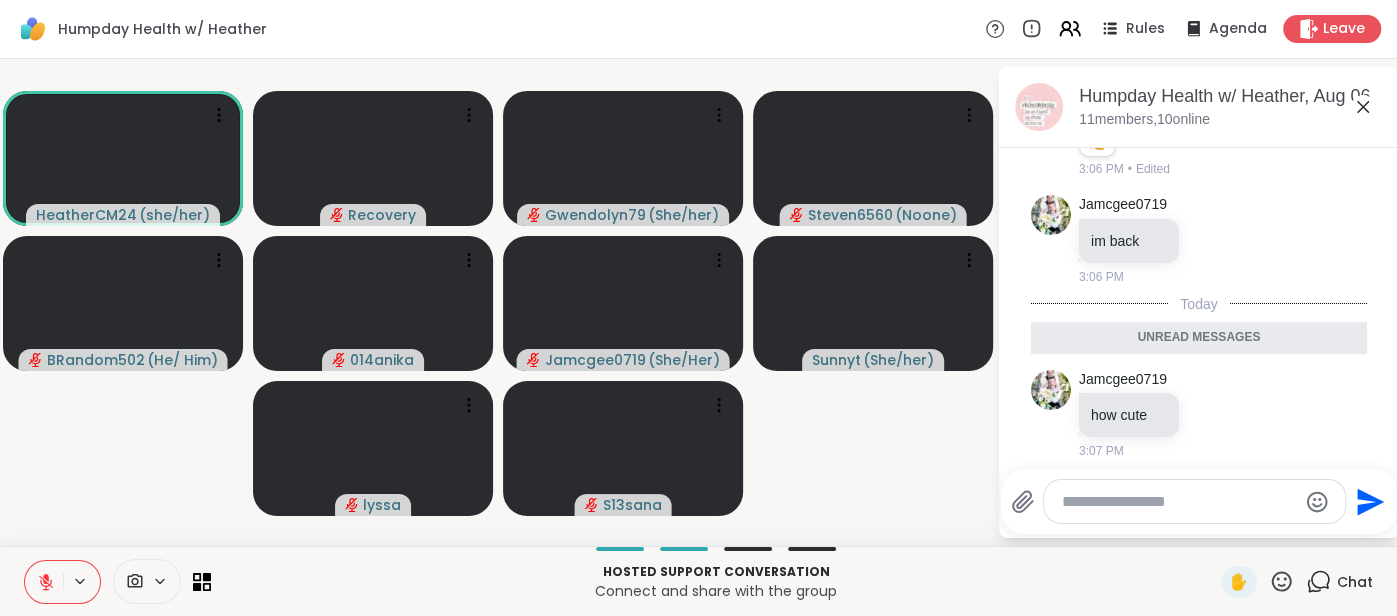 scroll, scrollTop: 1731, scrollLeft: 0, axis: vertical 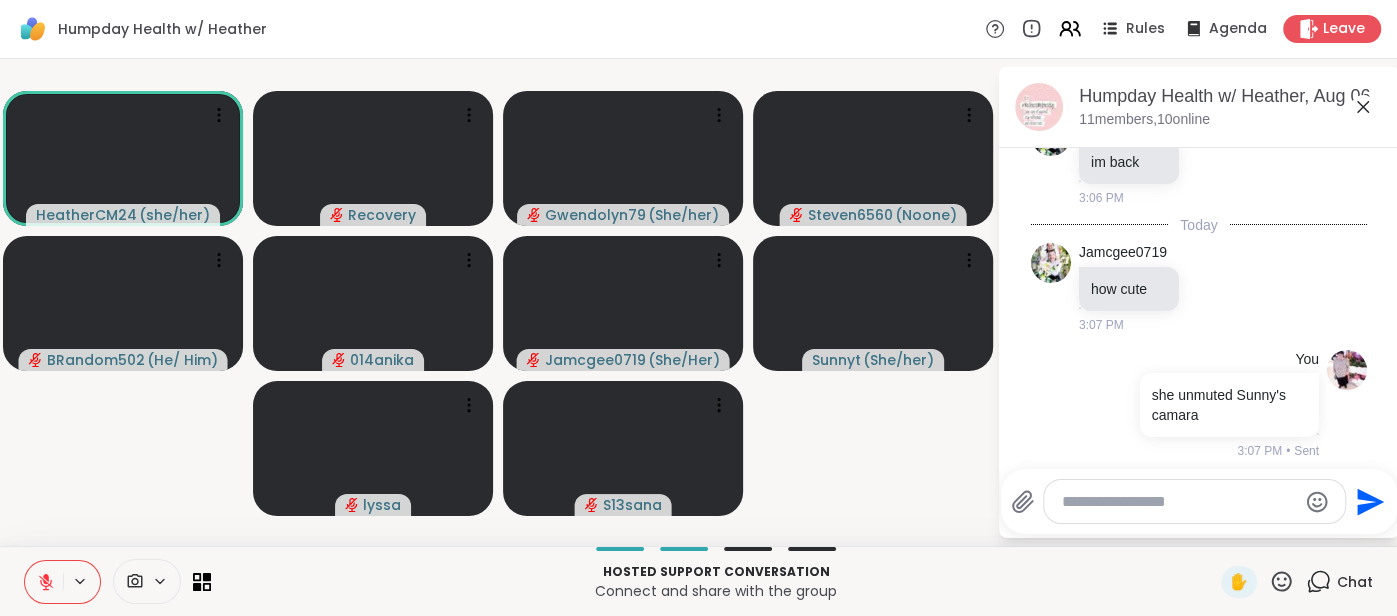 click 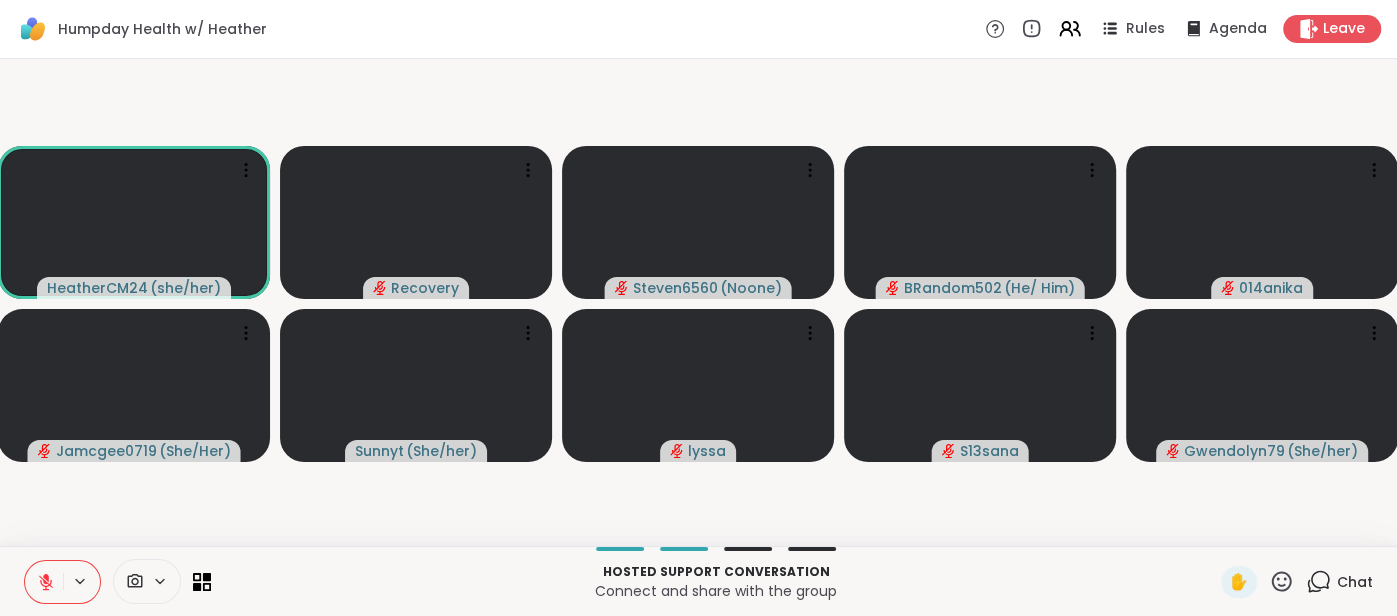 click 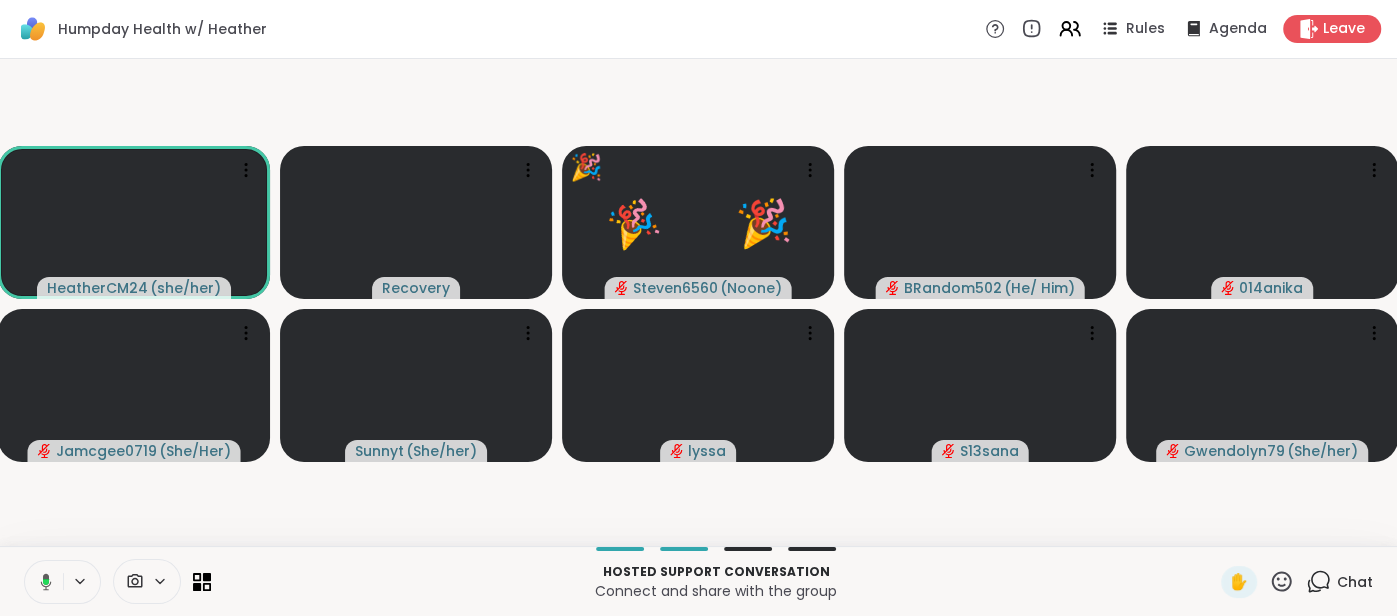 click 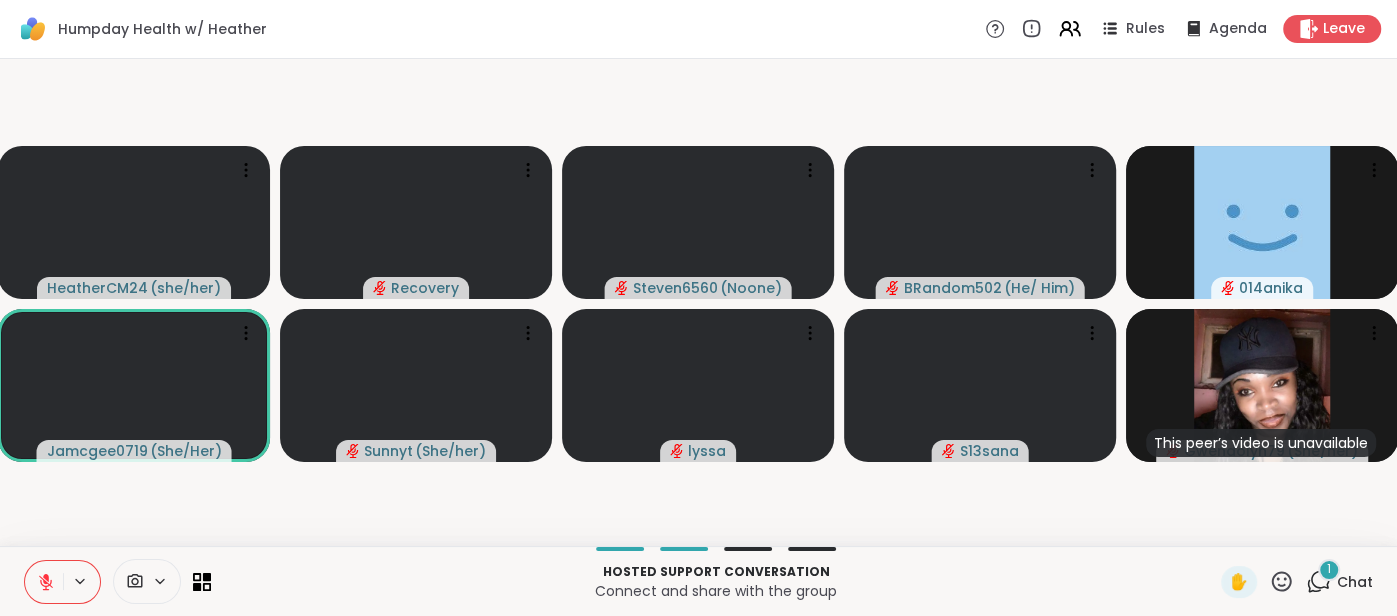 click on "1 Chat" at bounding box center (1339, 582) 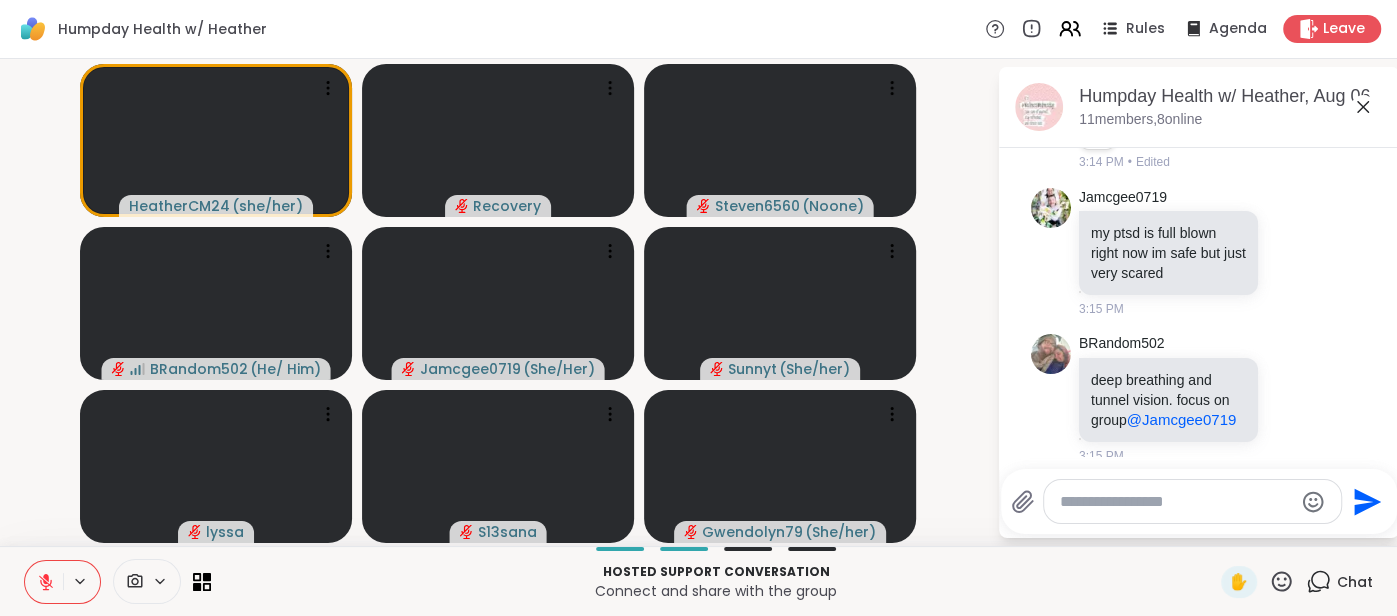 scroll, scrollTop: 3468, scrollLeft: 0, axis: vertical 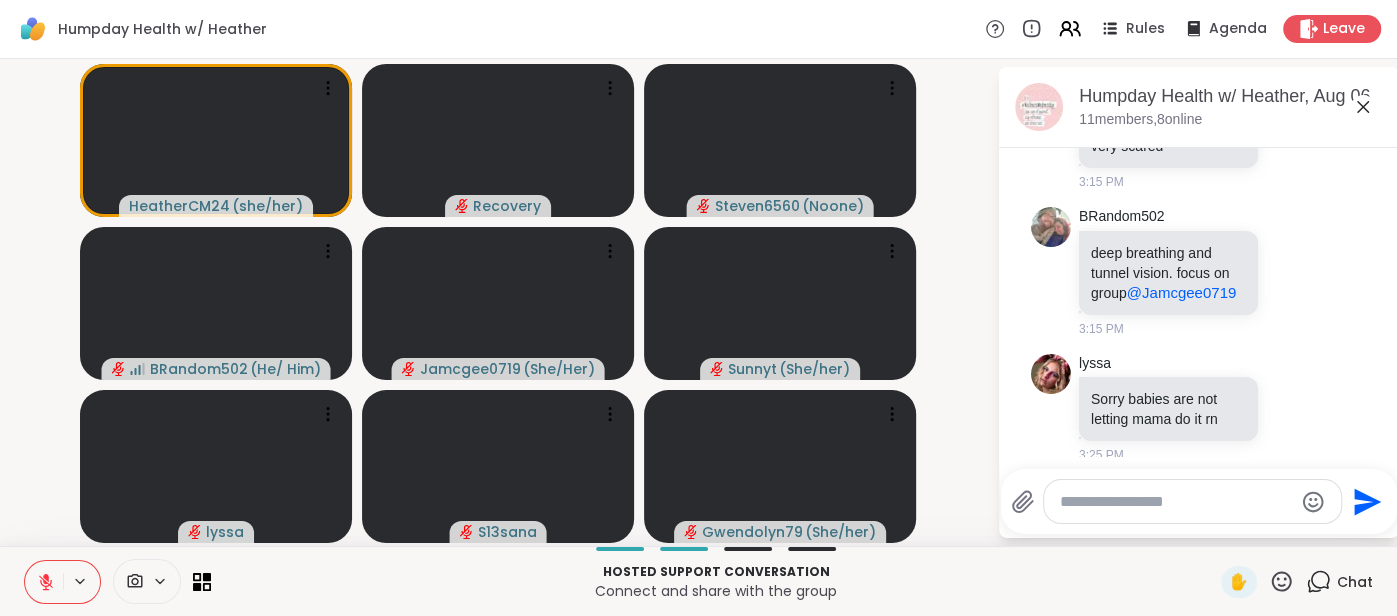 click at bounding box center [1176, 502] 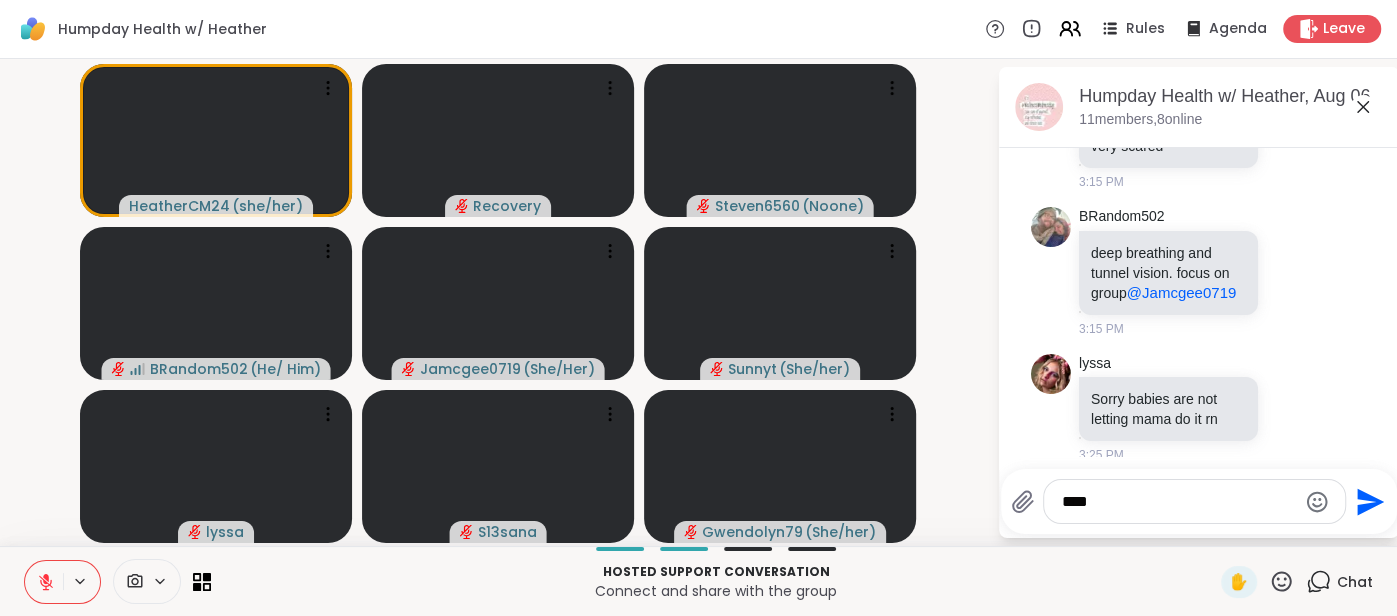 type on "*****" 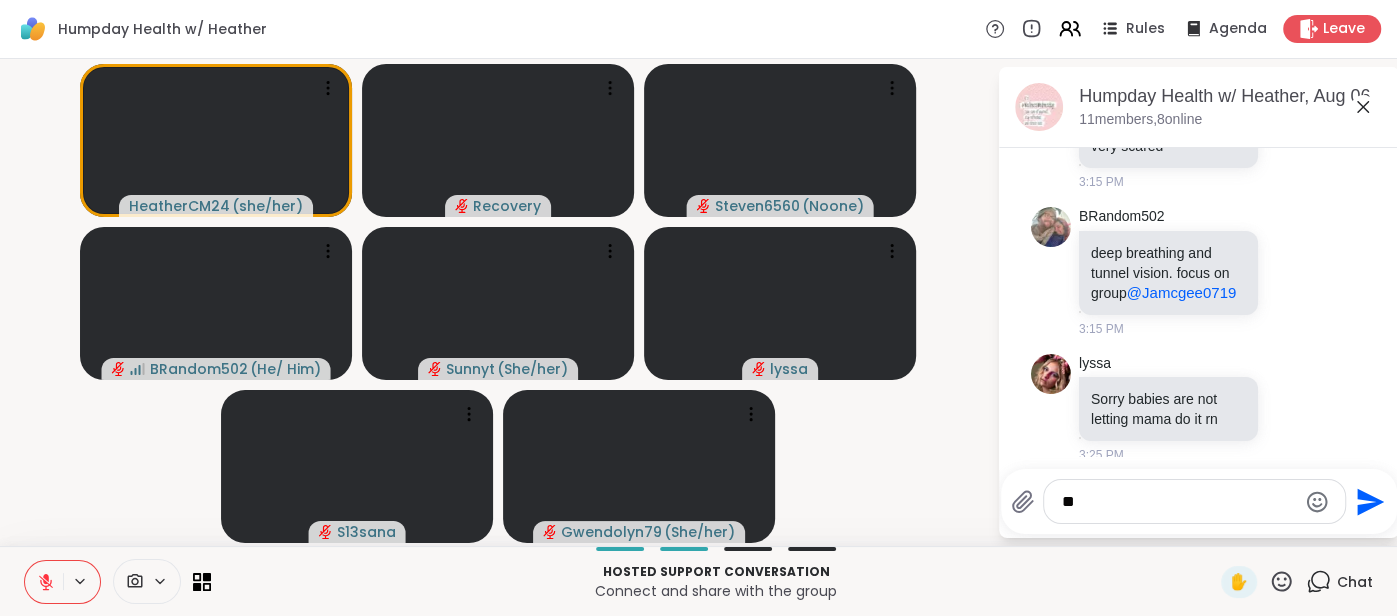 type on "*" 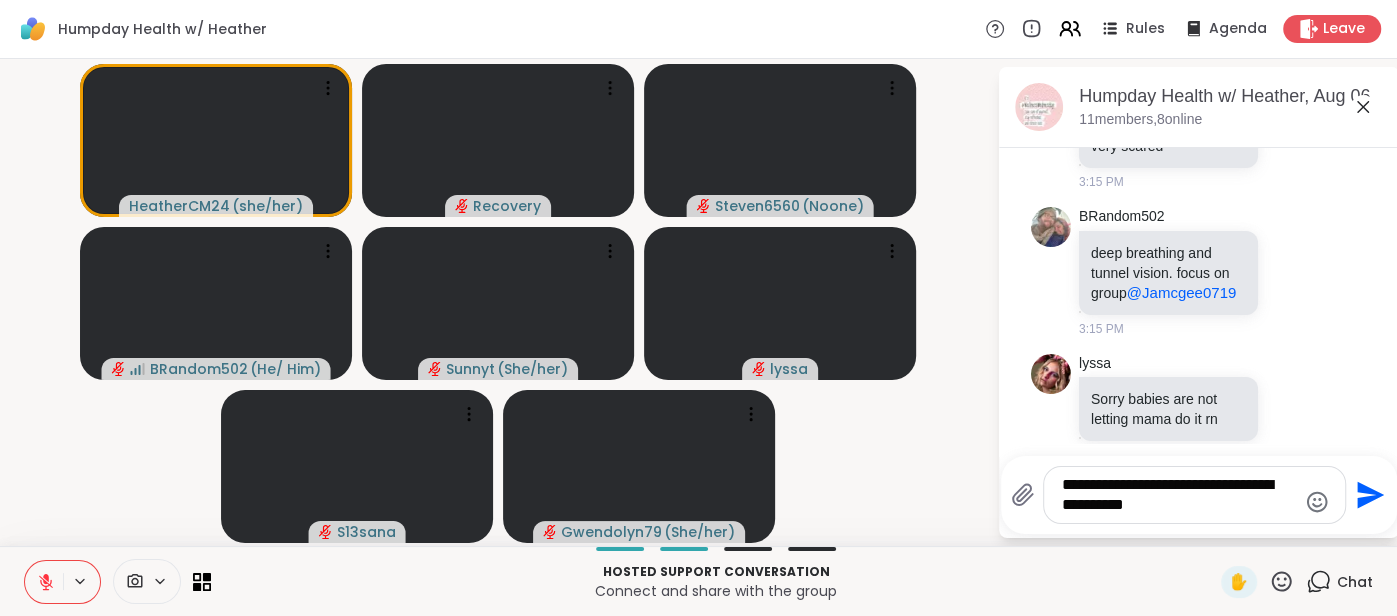 type on "**********" 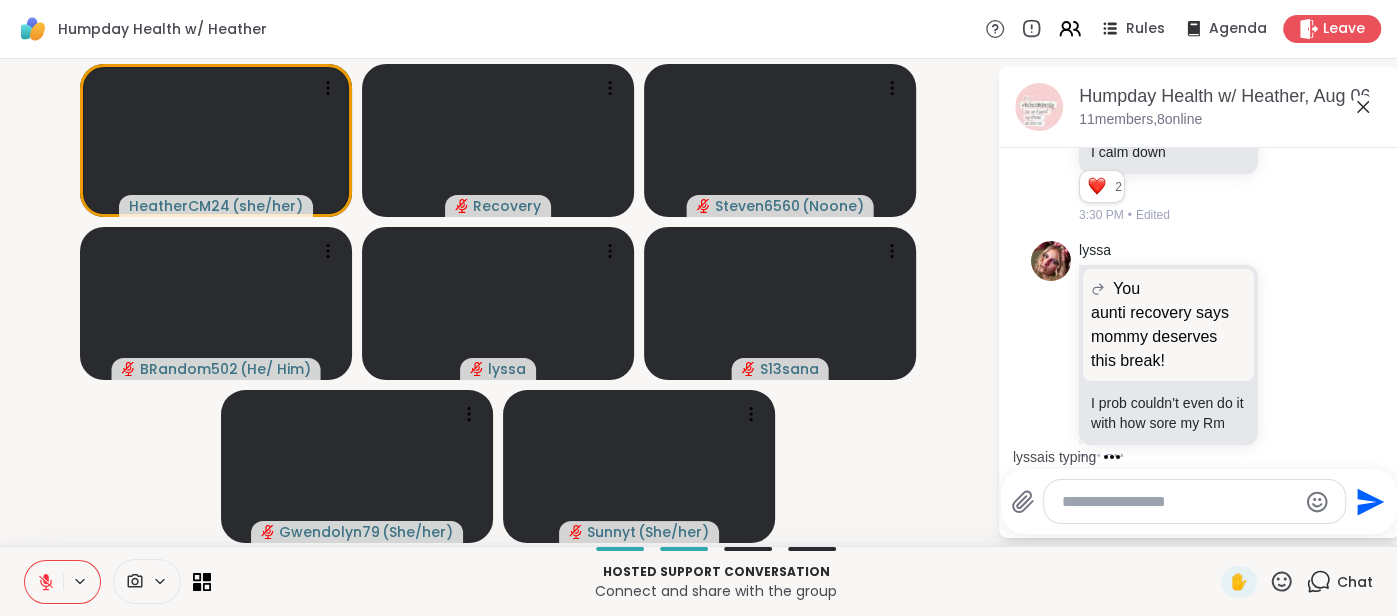 scroll, scrollTop: 4382, scrollLeft: 0, axis: vertical 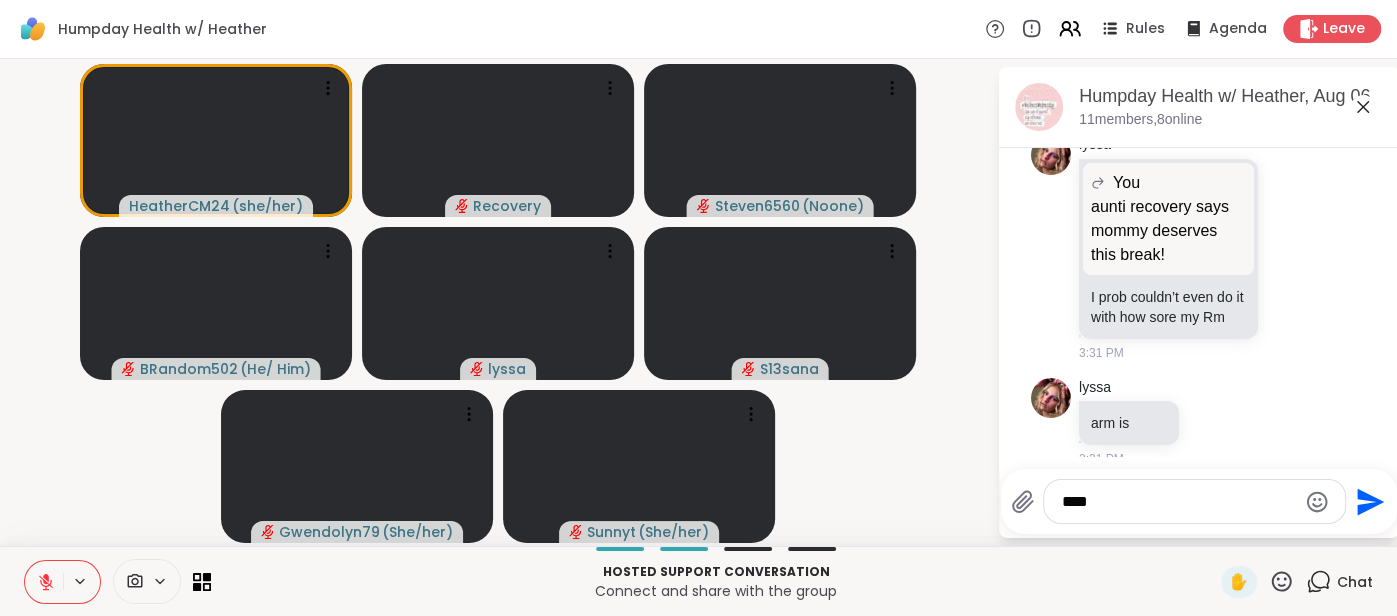 type on "*****" 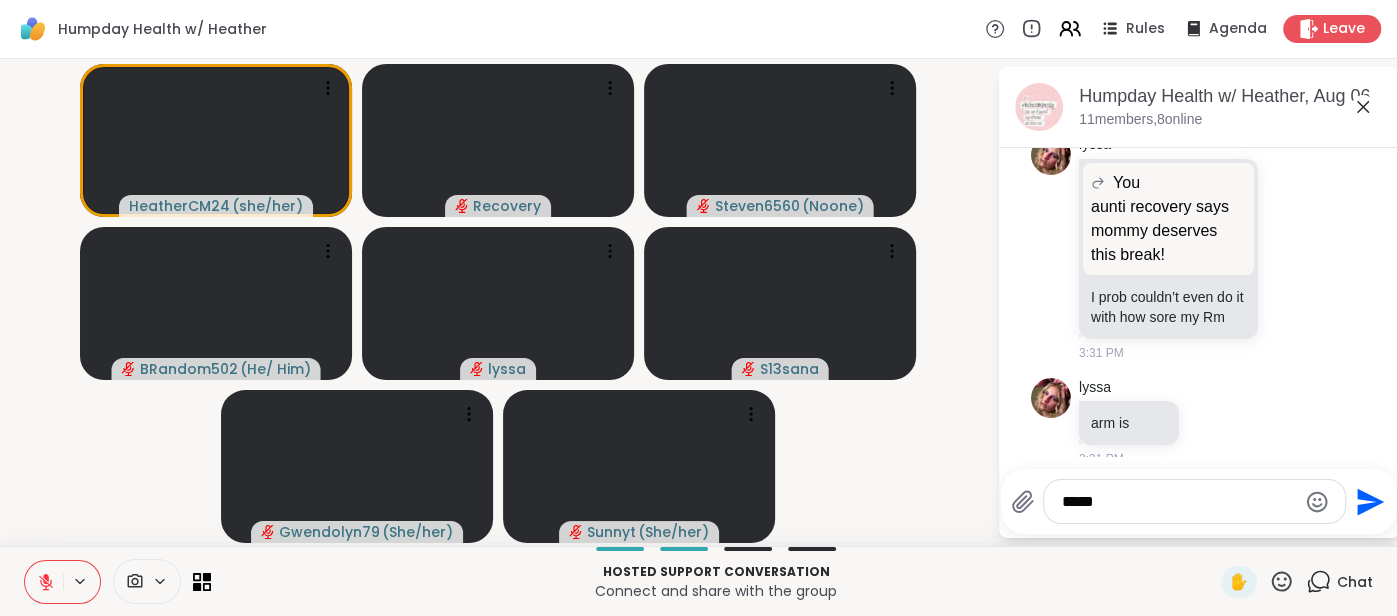type 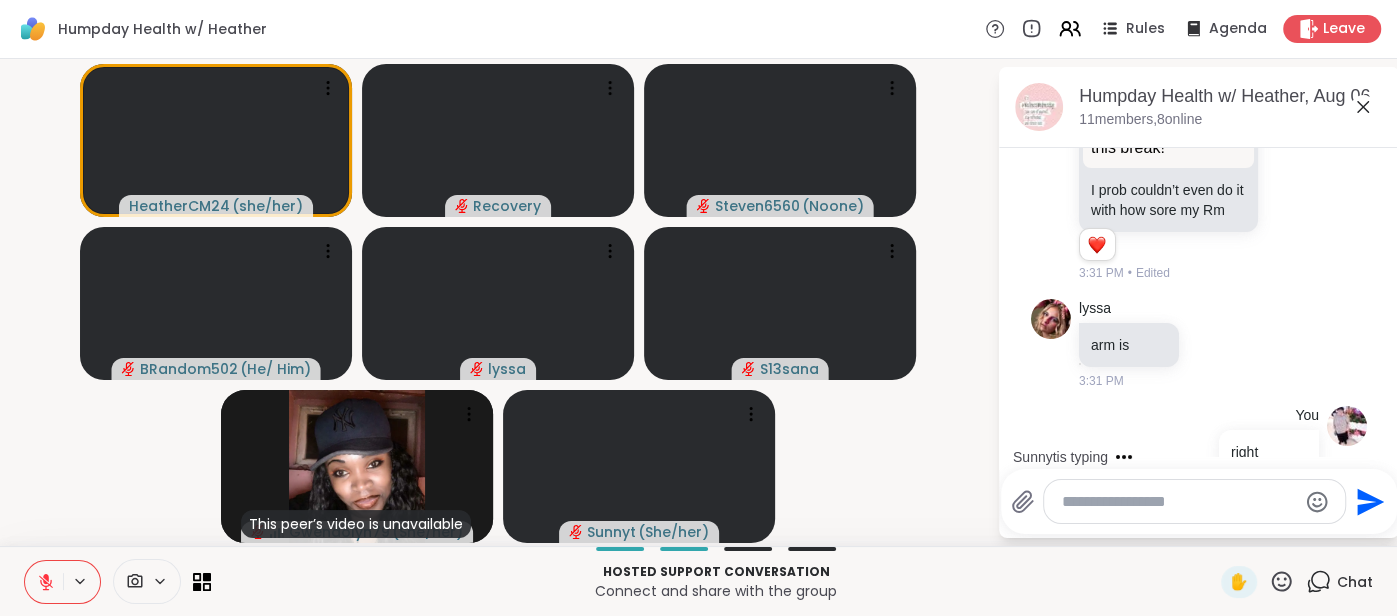 scroll, scrollTop: 4623, scrollLeft: 0, axis: vertical 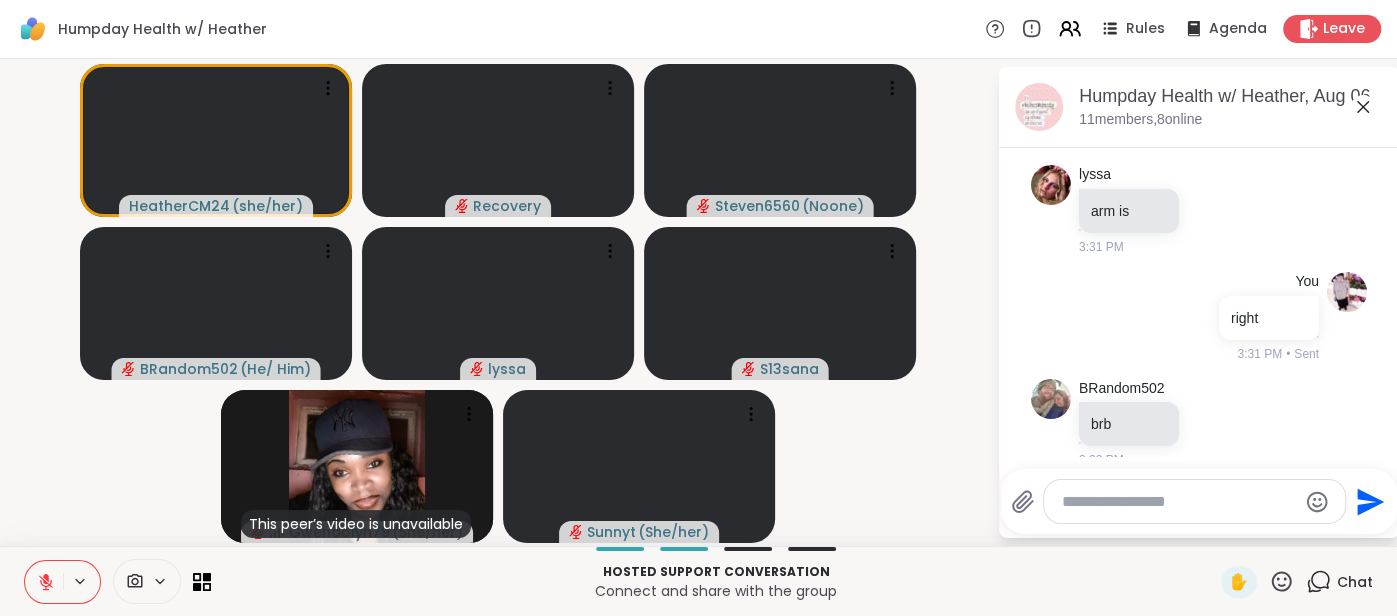 click 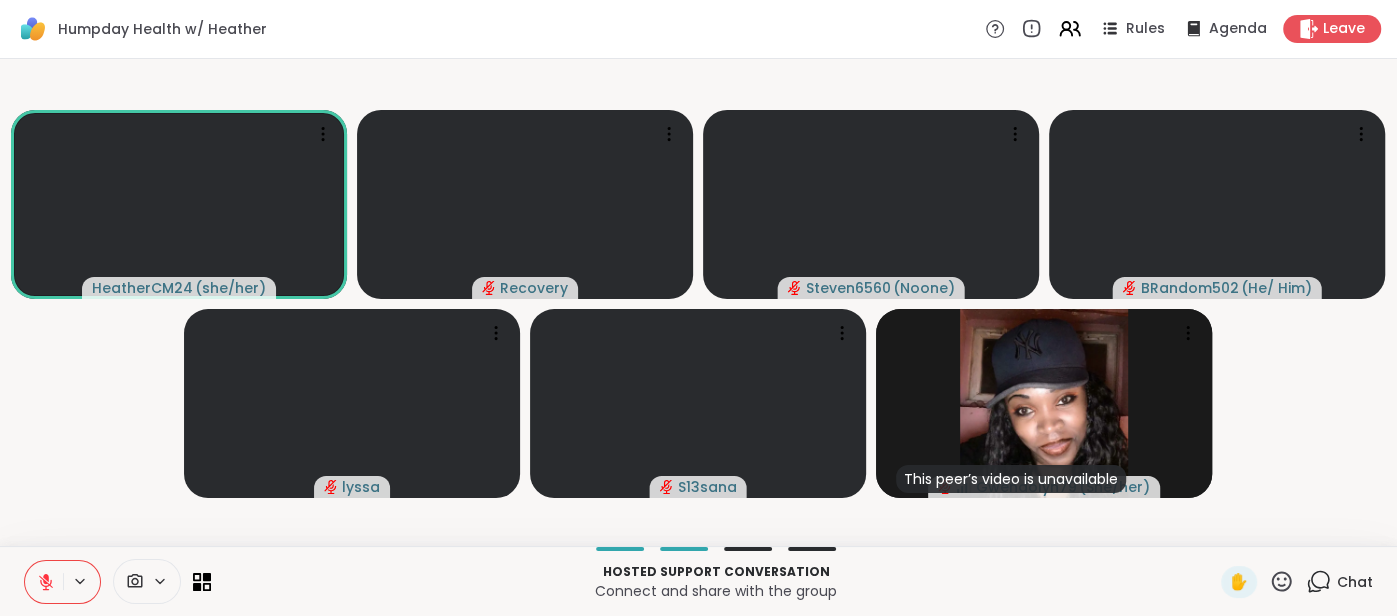 click 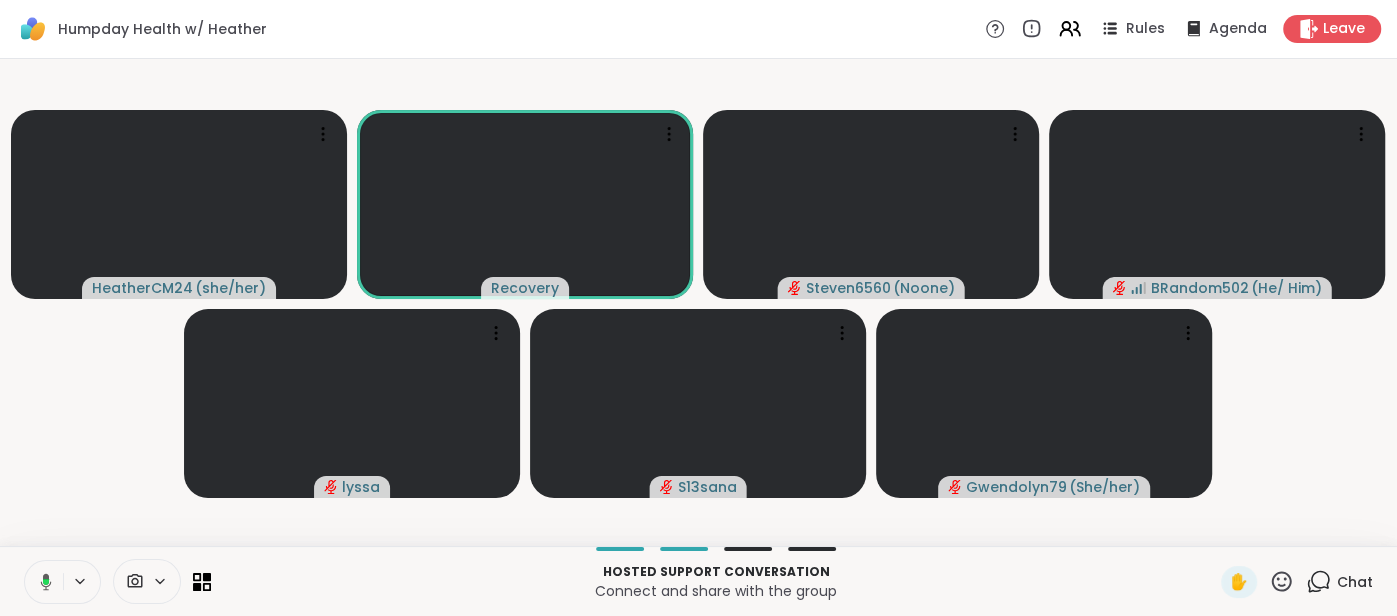 click 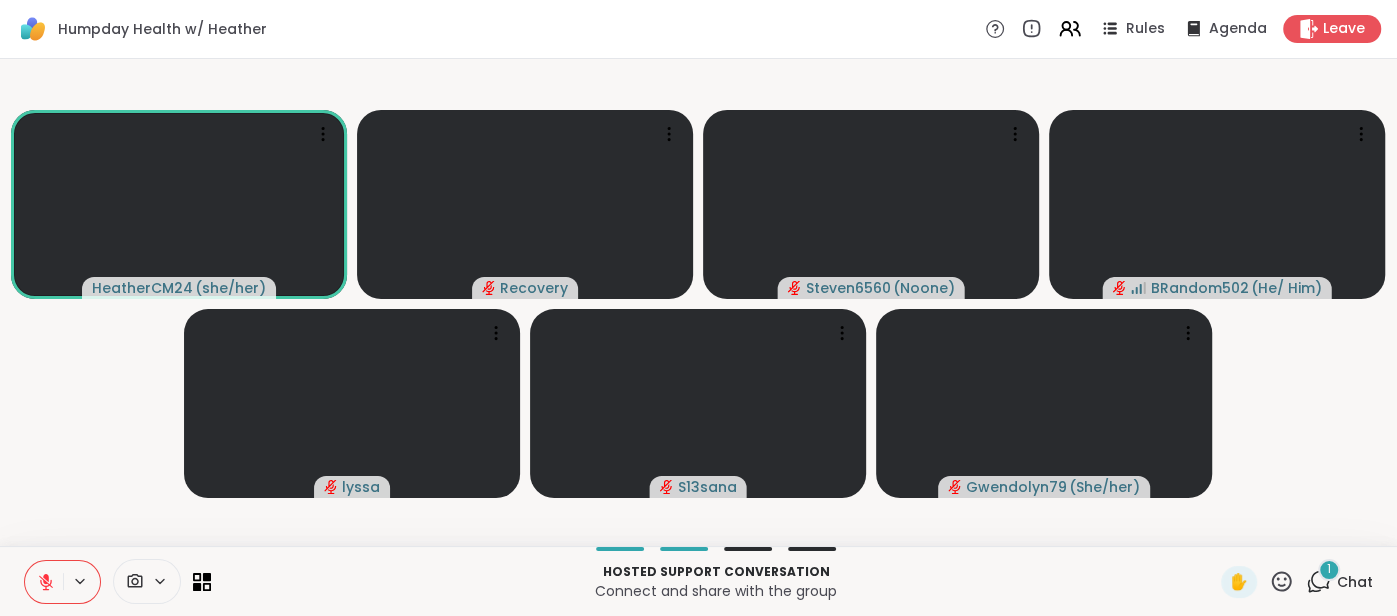 click on "Chat" at bounding box center [1355, 582] 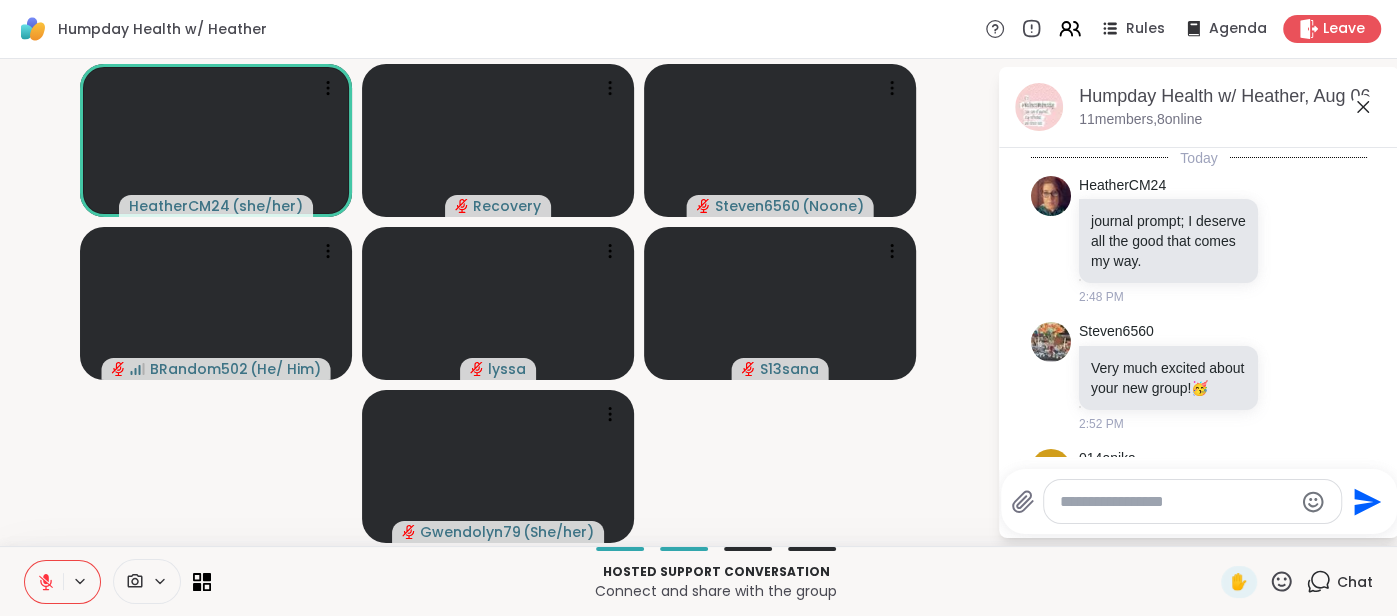 scroll, scrollTop: 4817, scrollLeft: 0, axis: vertical 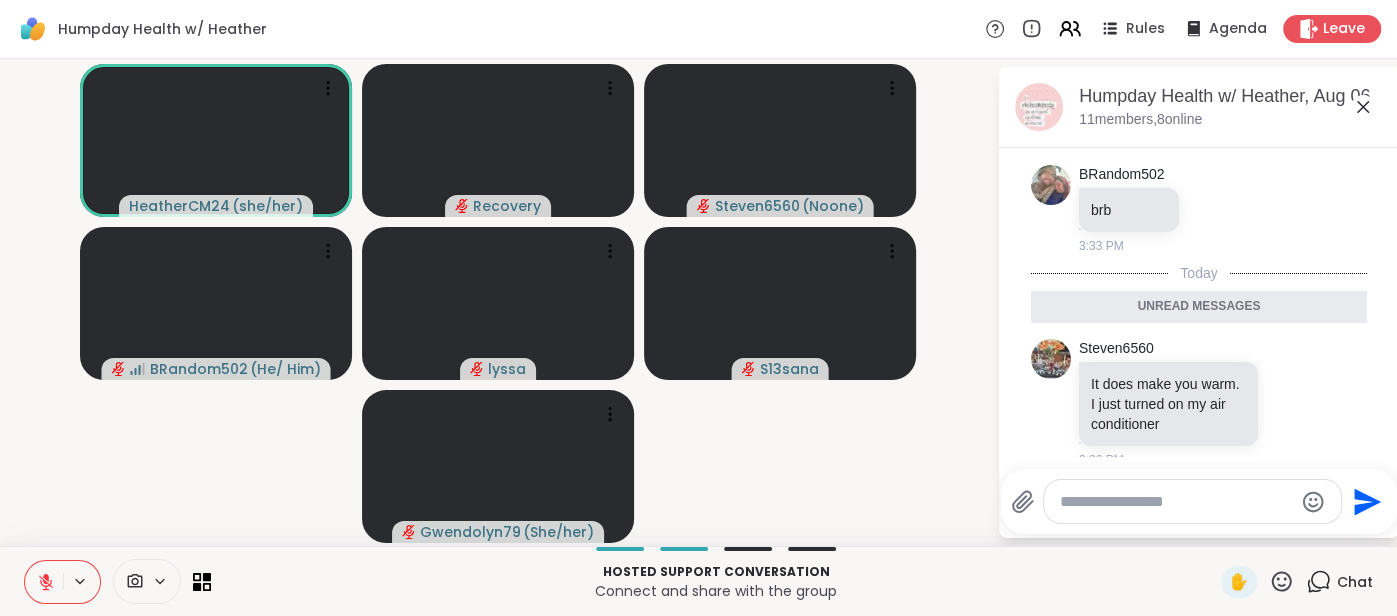 click 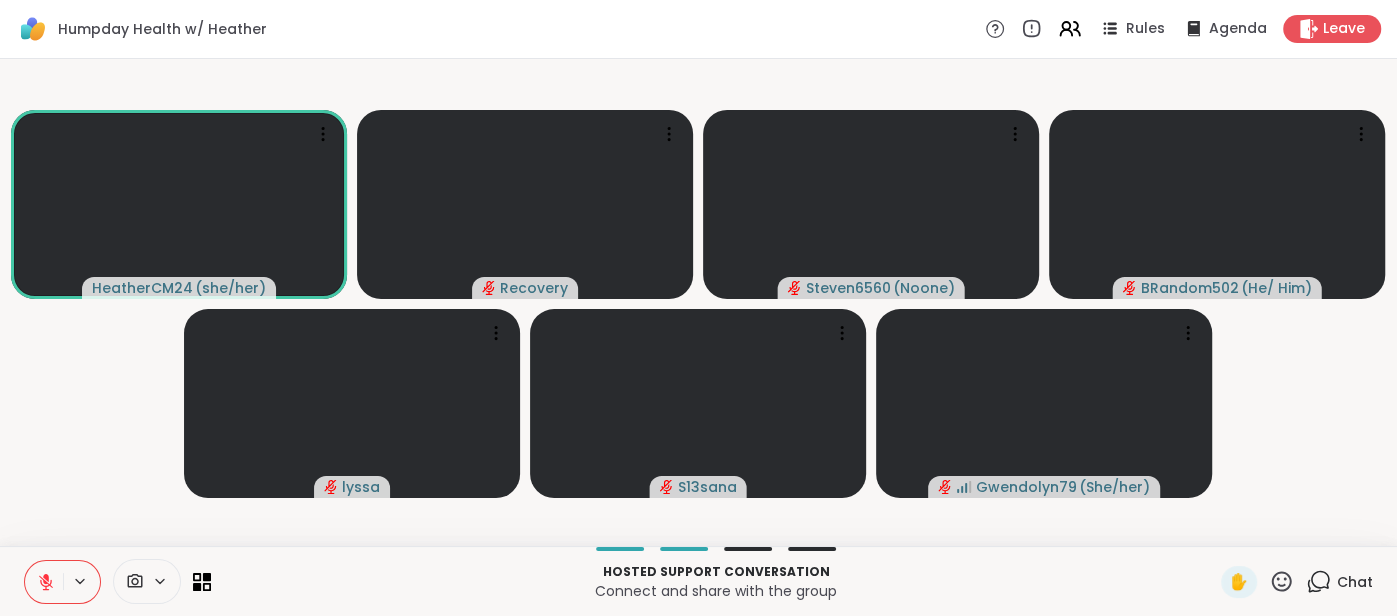 click at bounding box center [44, 582] 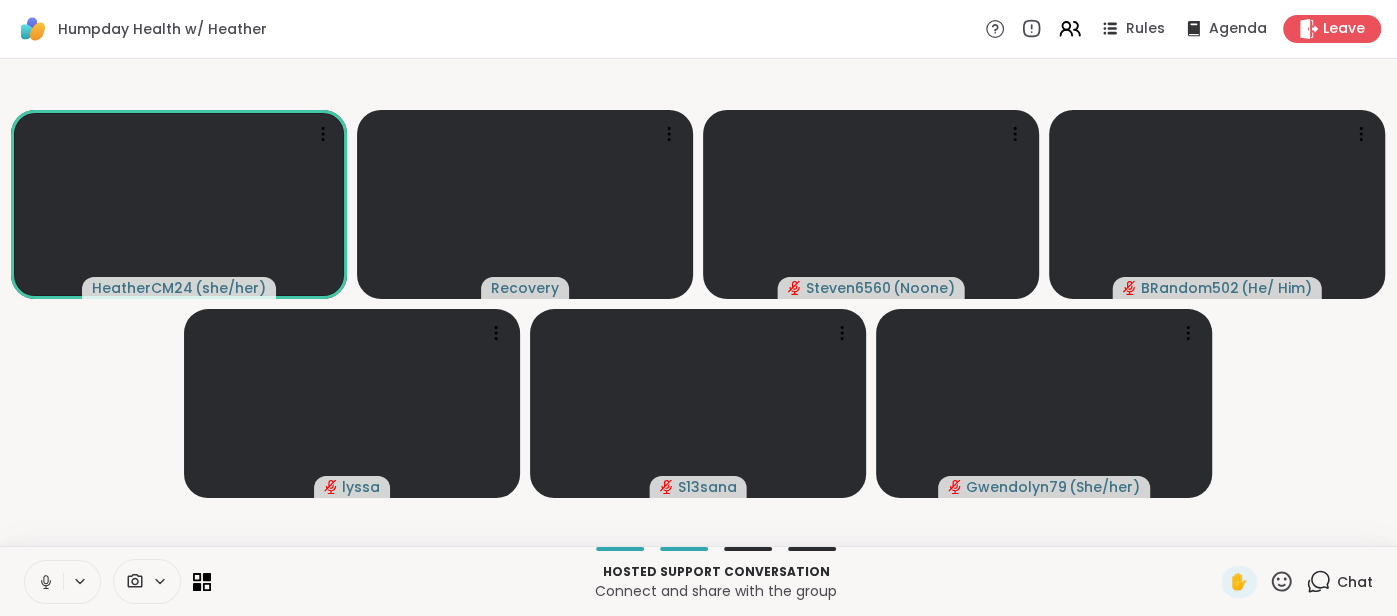 click at bounding box center [44, 582] 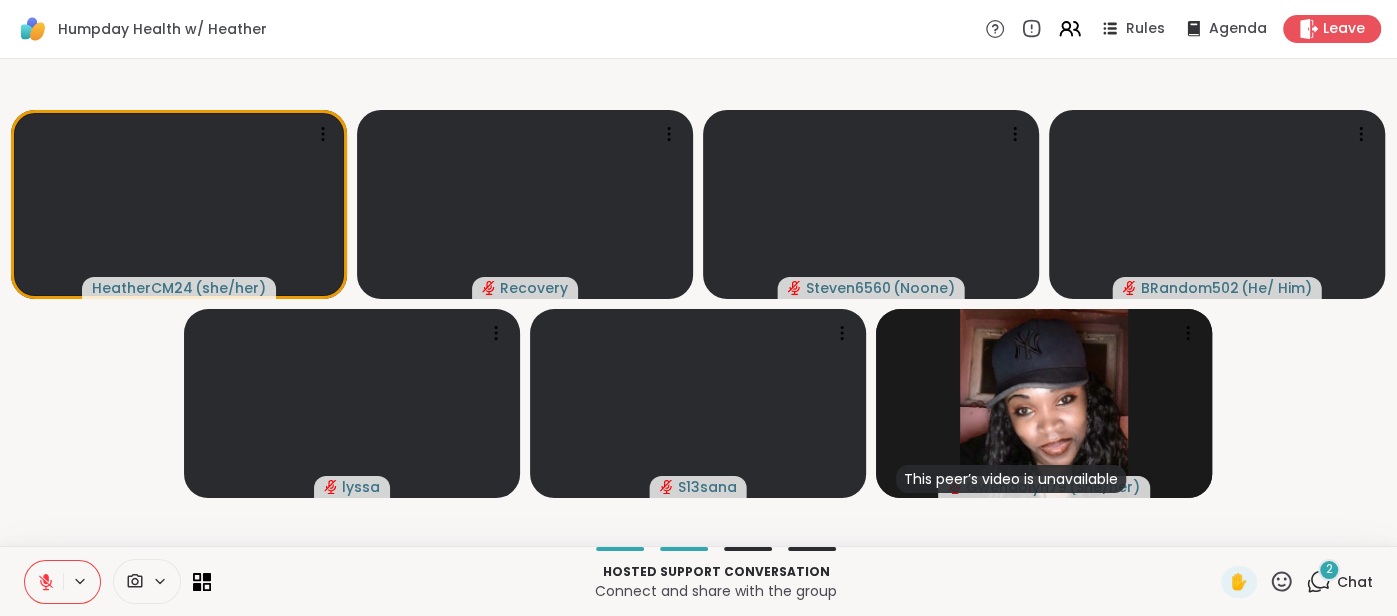 click at bounding box center [44, 582] 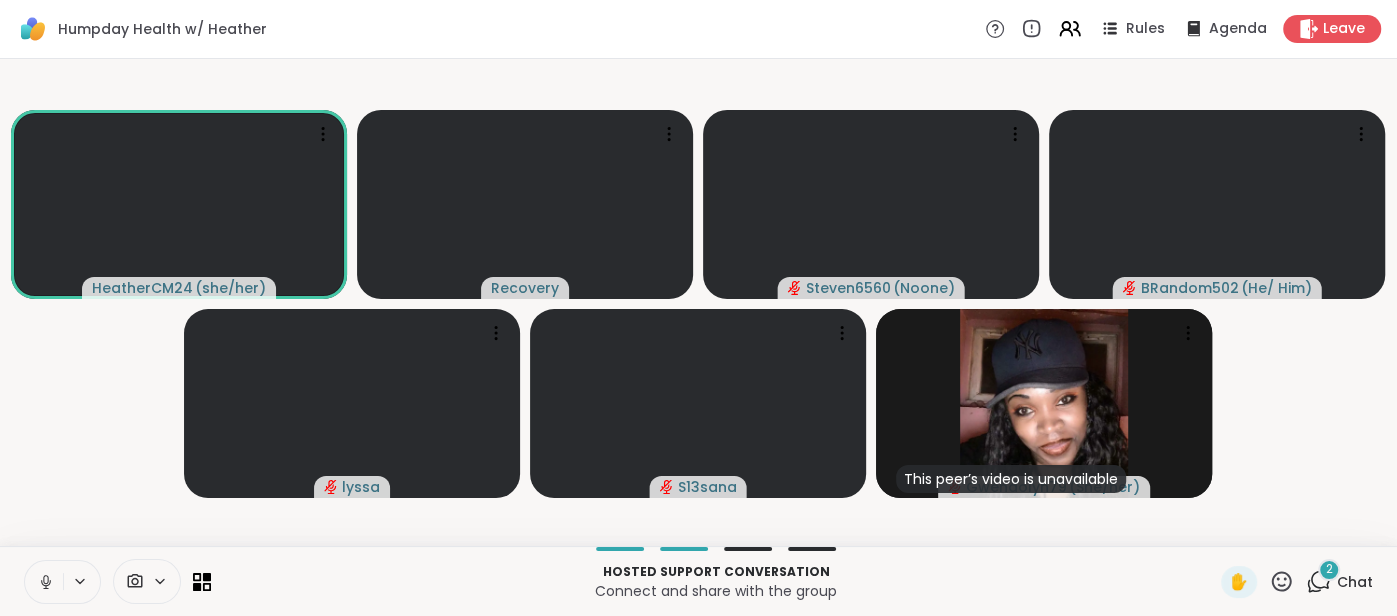 click at bounding box center (44, 582) 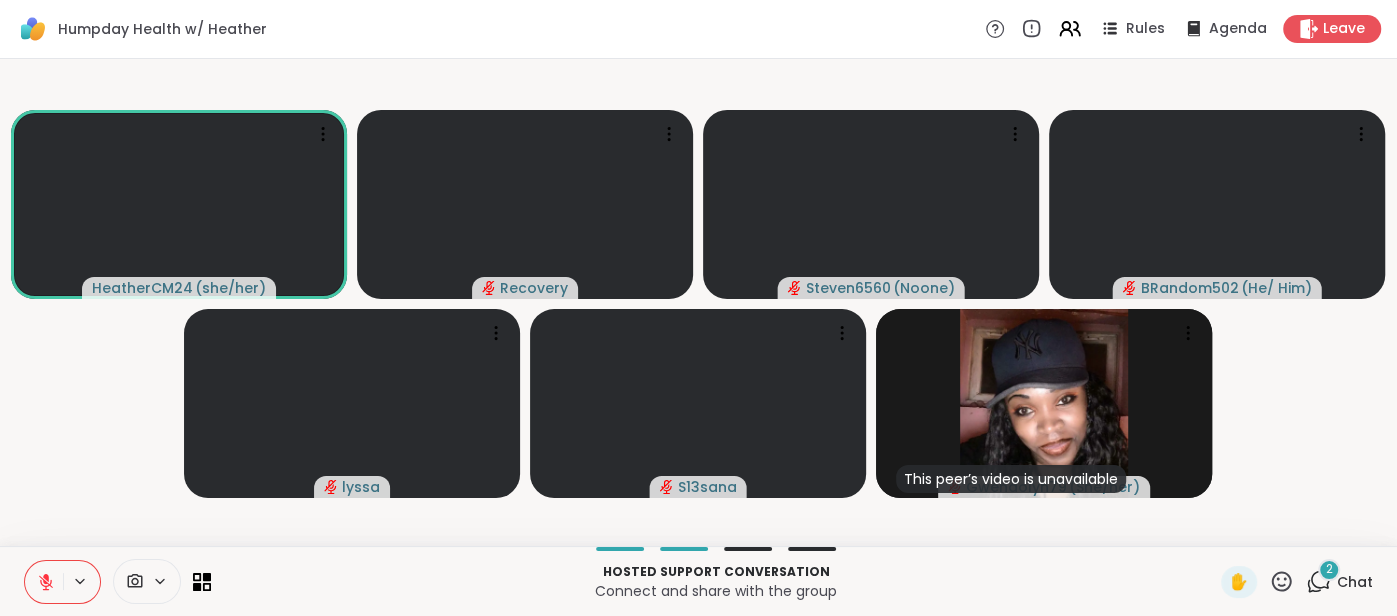 click at bounding box center (44, 582) 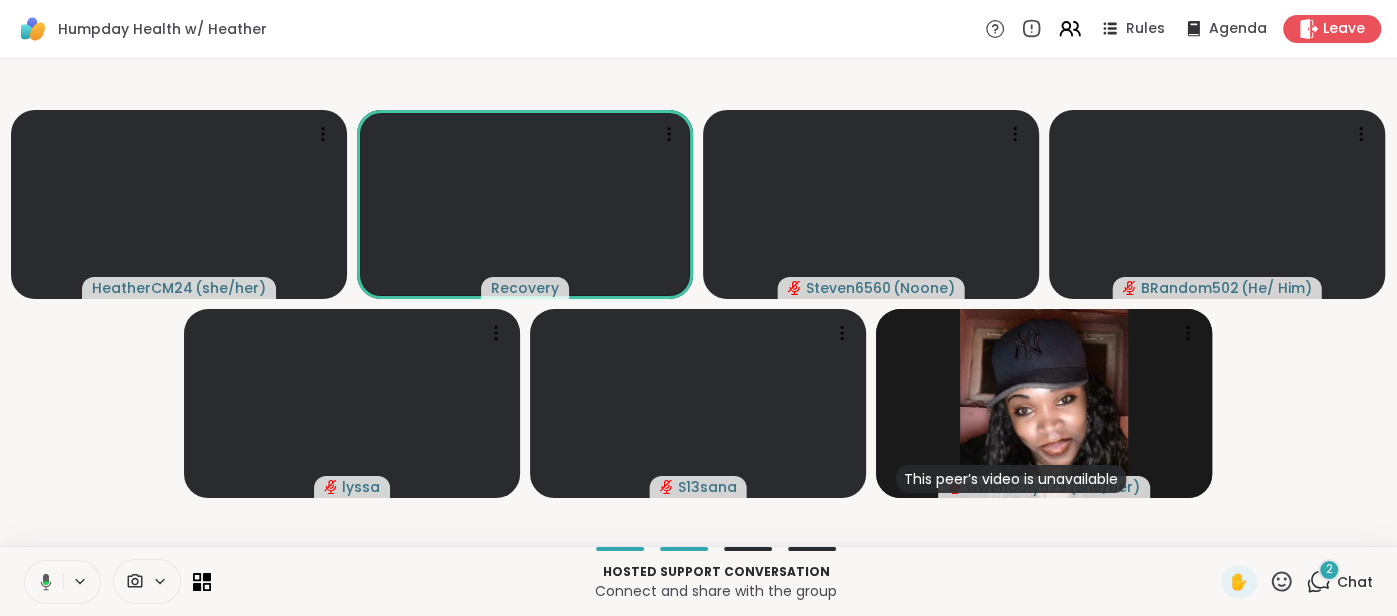 click at bounding box center (42, 582) 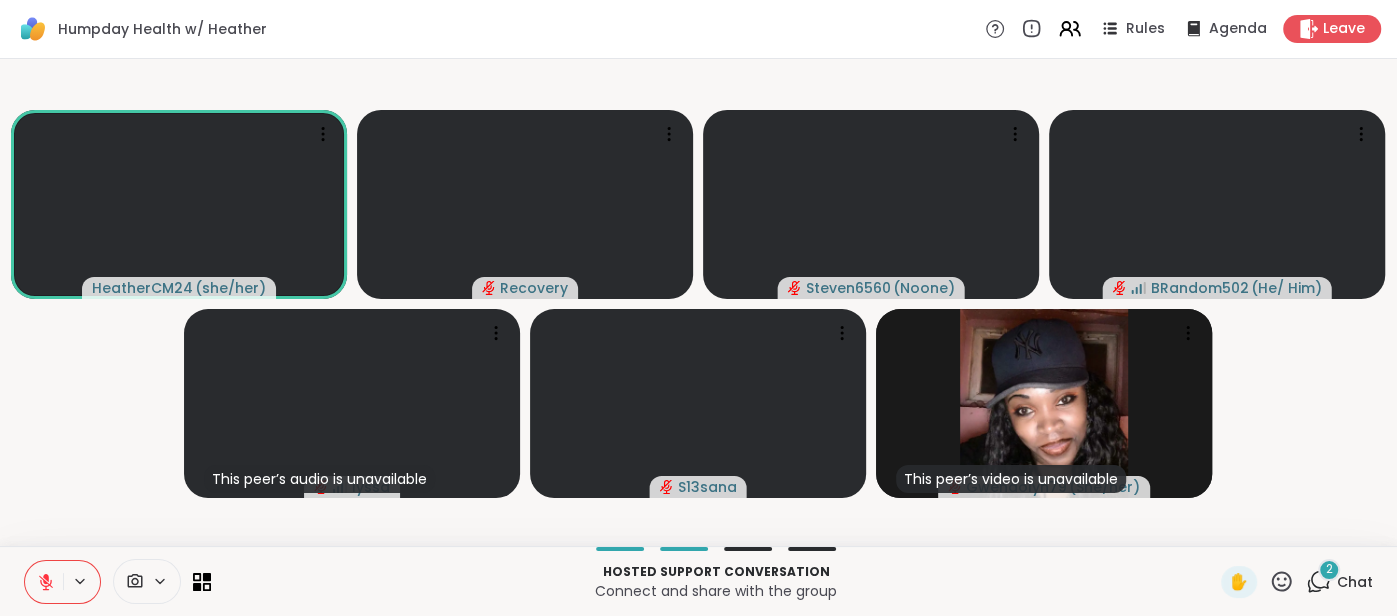 click at bounding box center [44, 582] 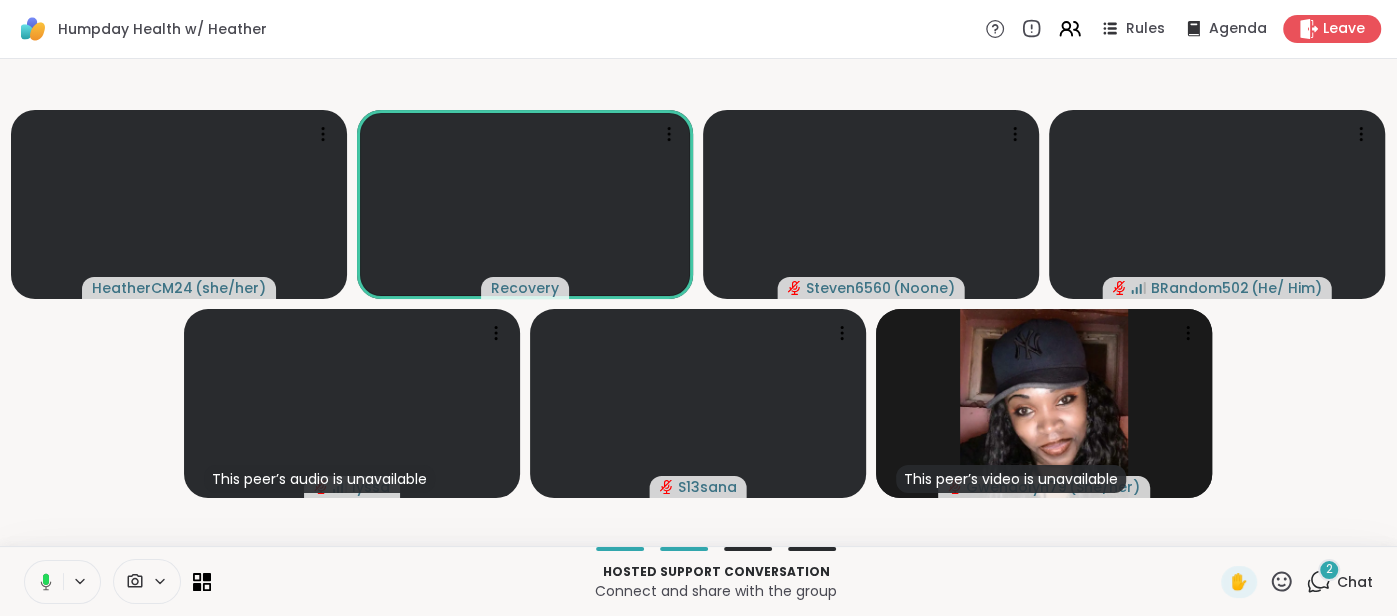 click 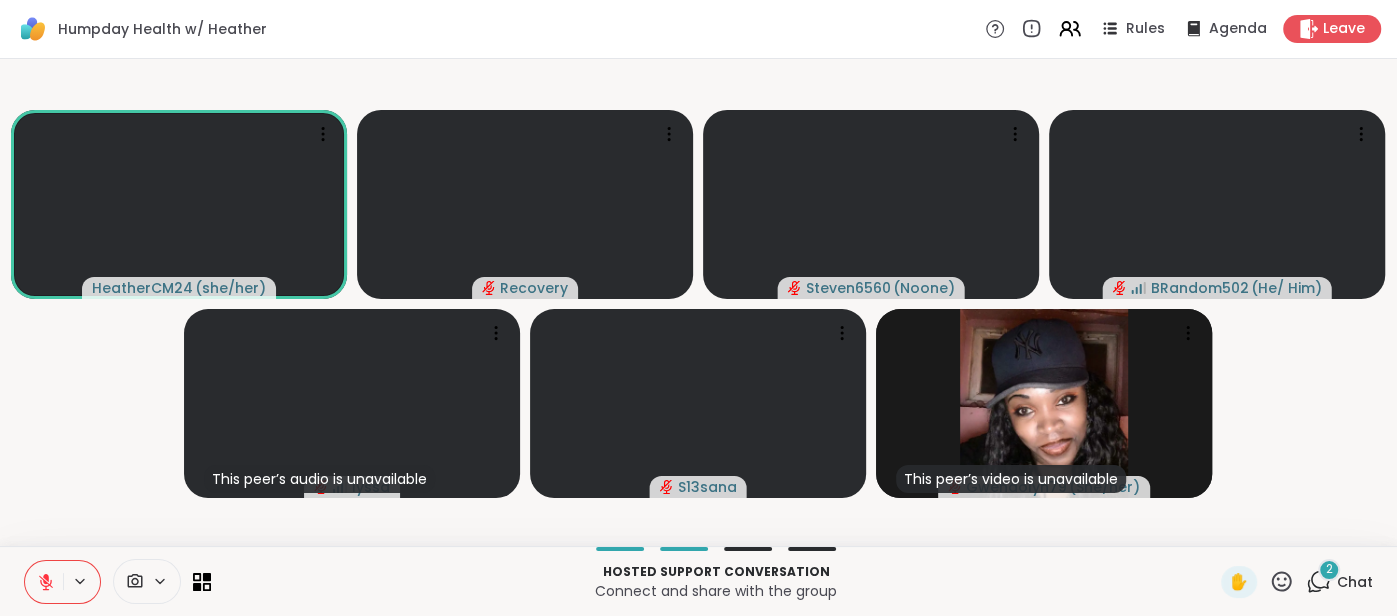 click on "Chat" at bounding box center (1355, 582) 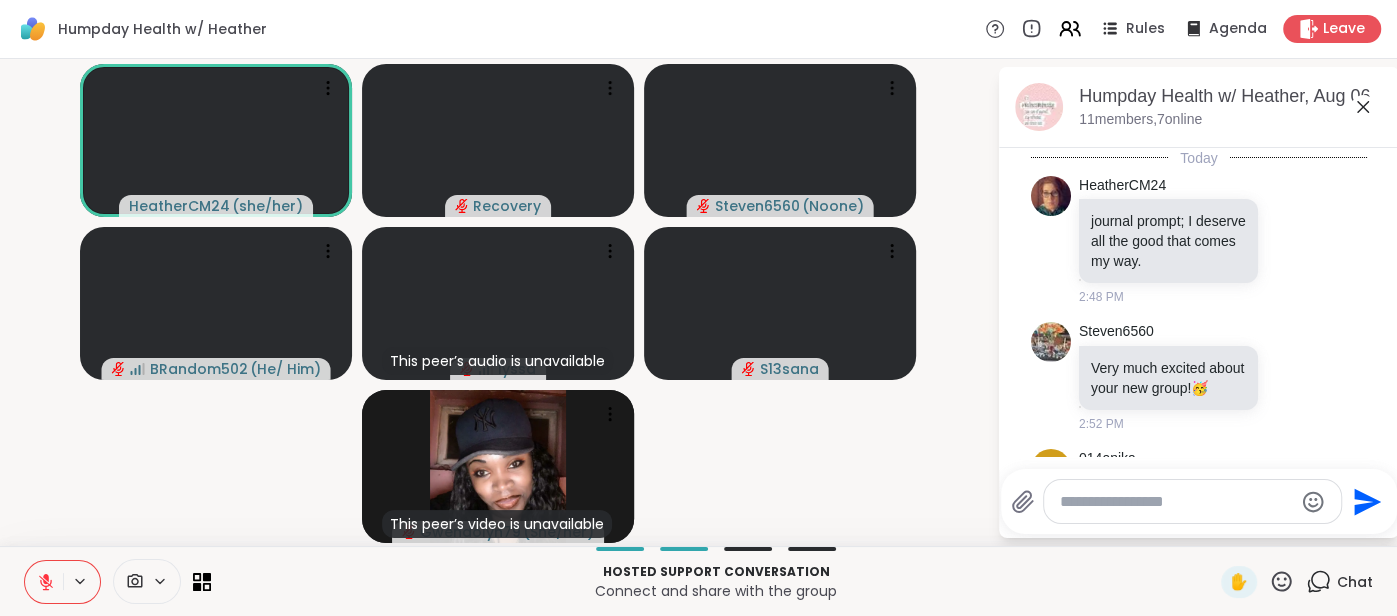 scroll, scrollTop: 5069, scrollLeft: 0, axis: vertical 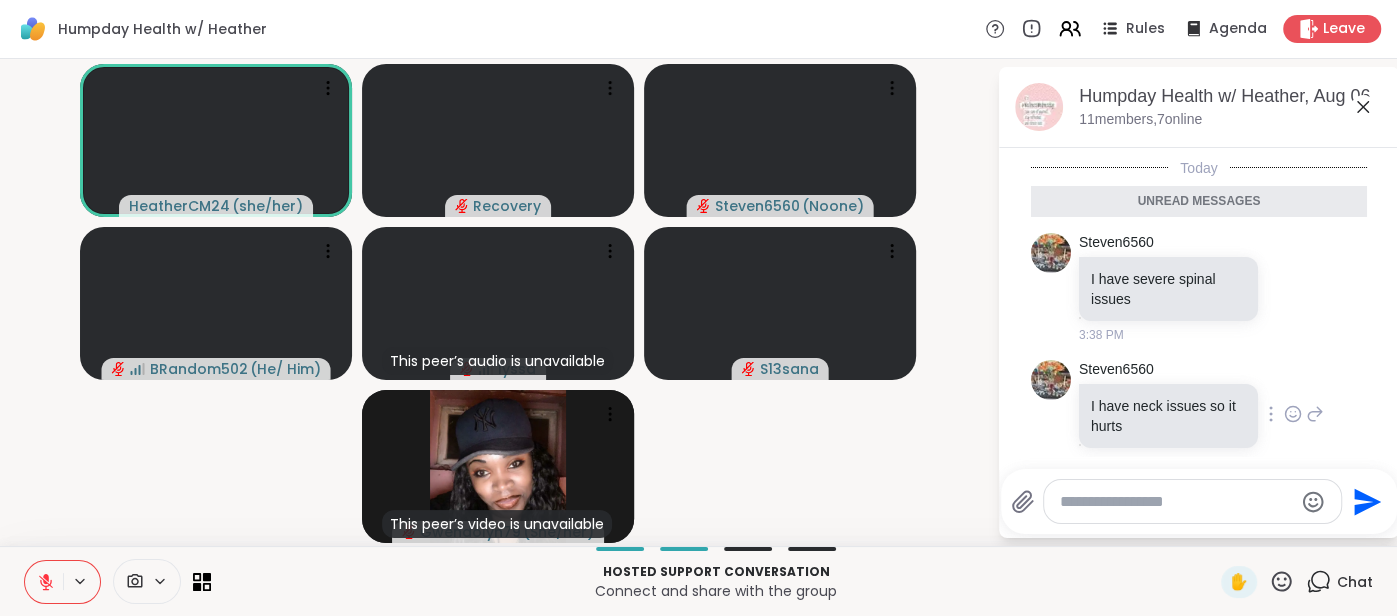 click on "I have neck issues so it hurts" at bounding box center (1168, 416) 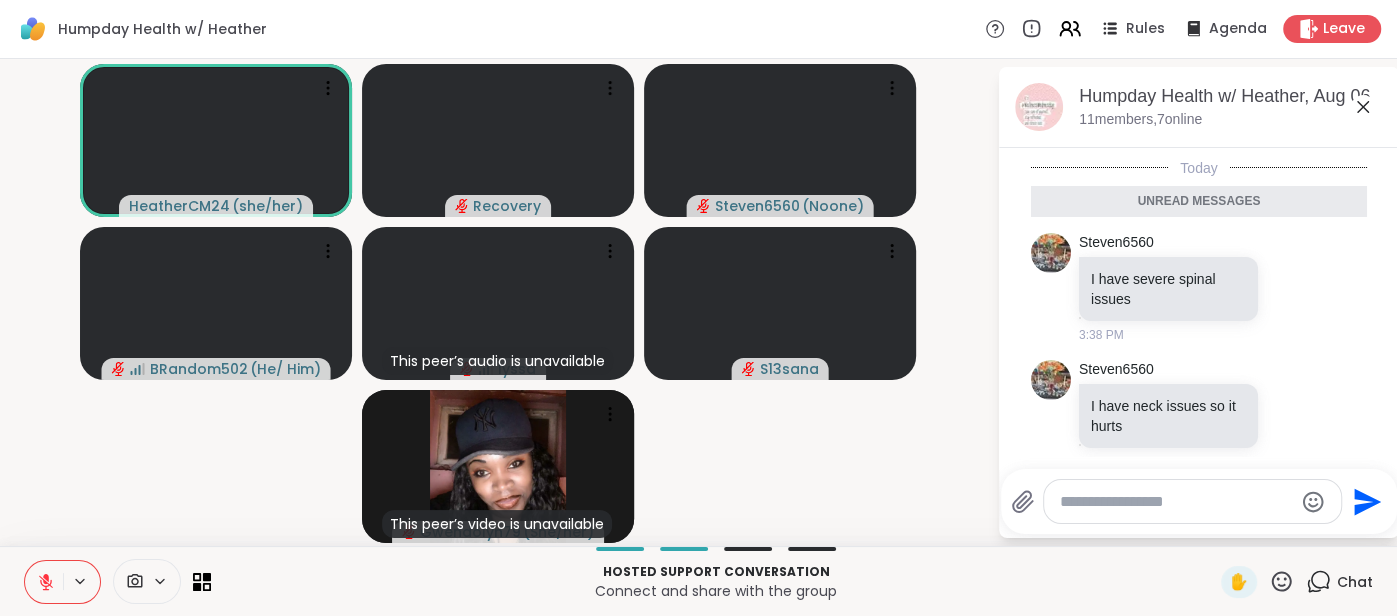 click at bounding box center [1176, 502] 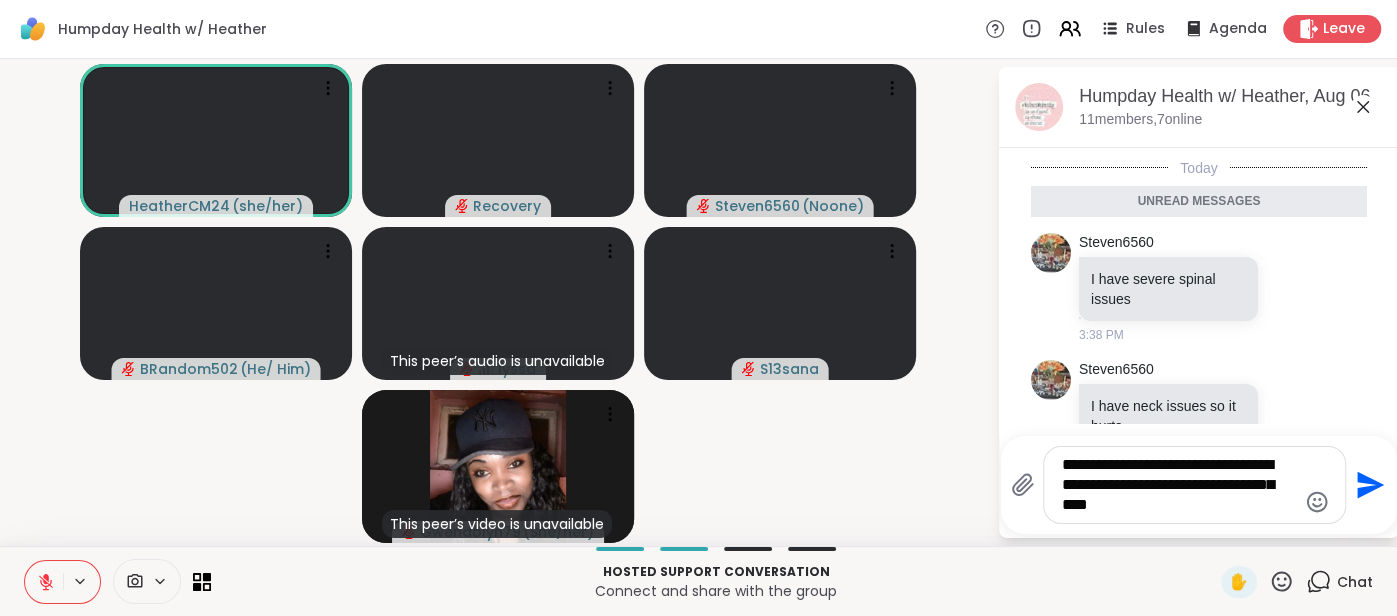 type on "**********" 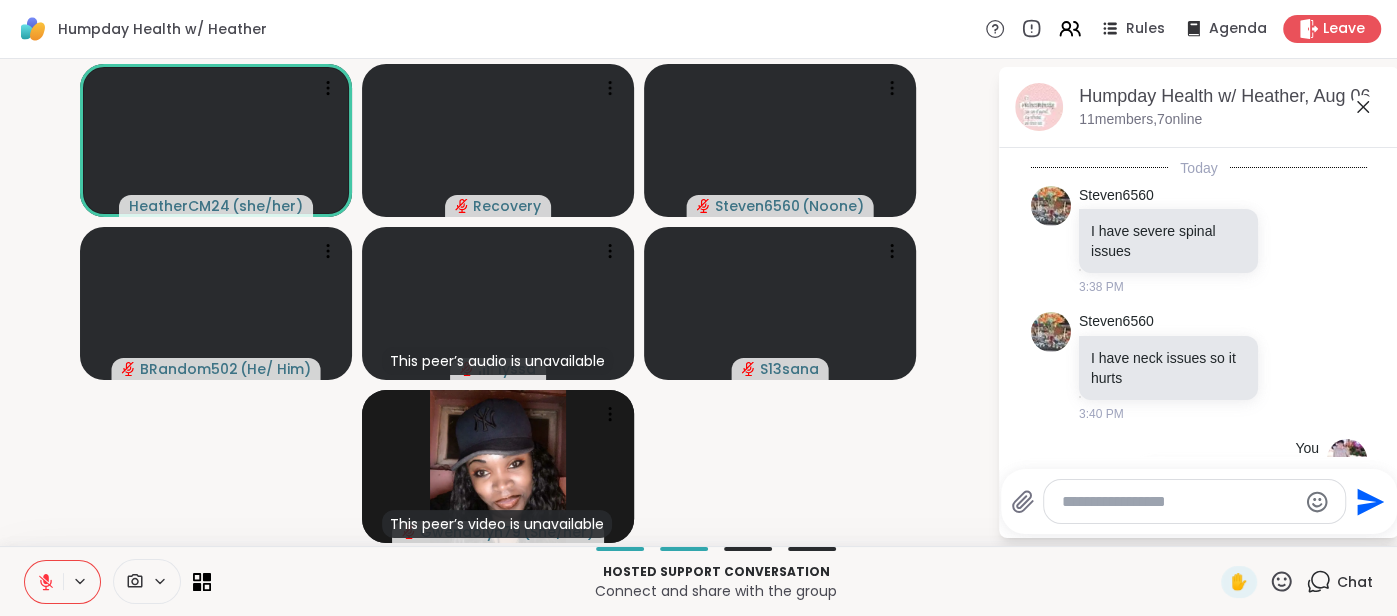 scroll, scrollTop: 5187, scrollLeft: 0, axis: vertical 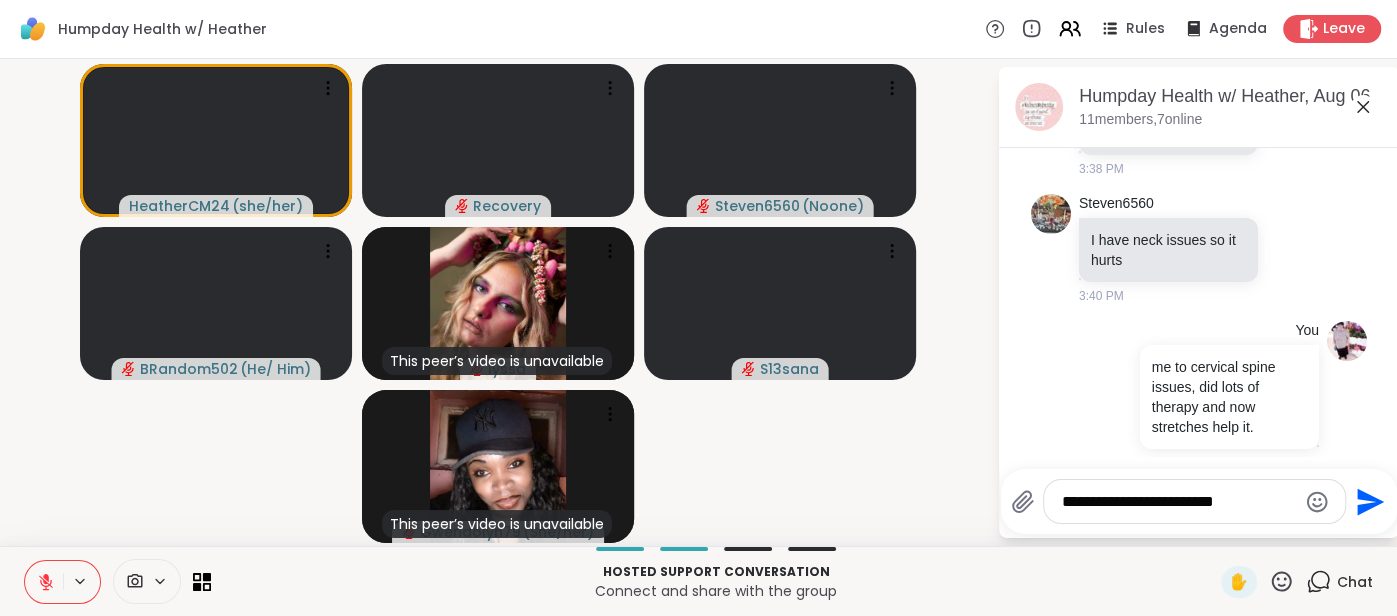 click on "**********" at bounding box center (1179, 502) 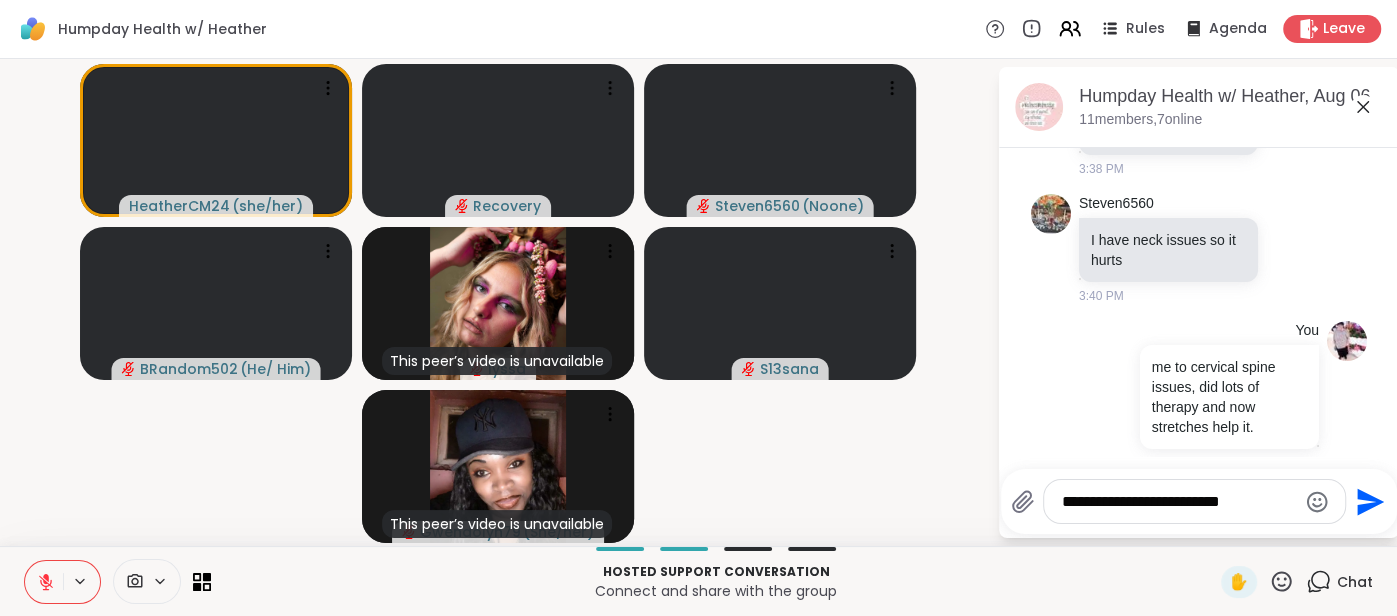 click on "**********" at bounding box center [1179, 502] 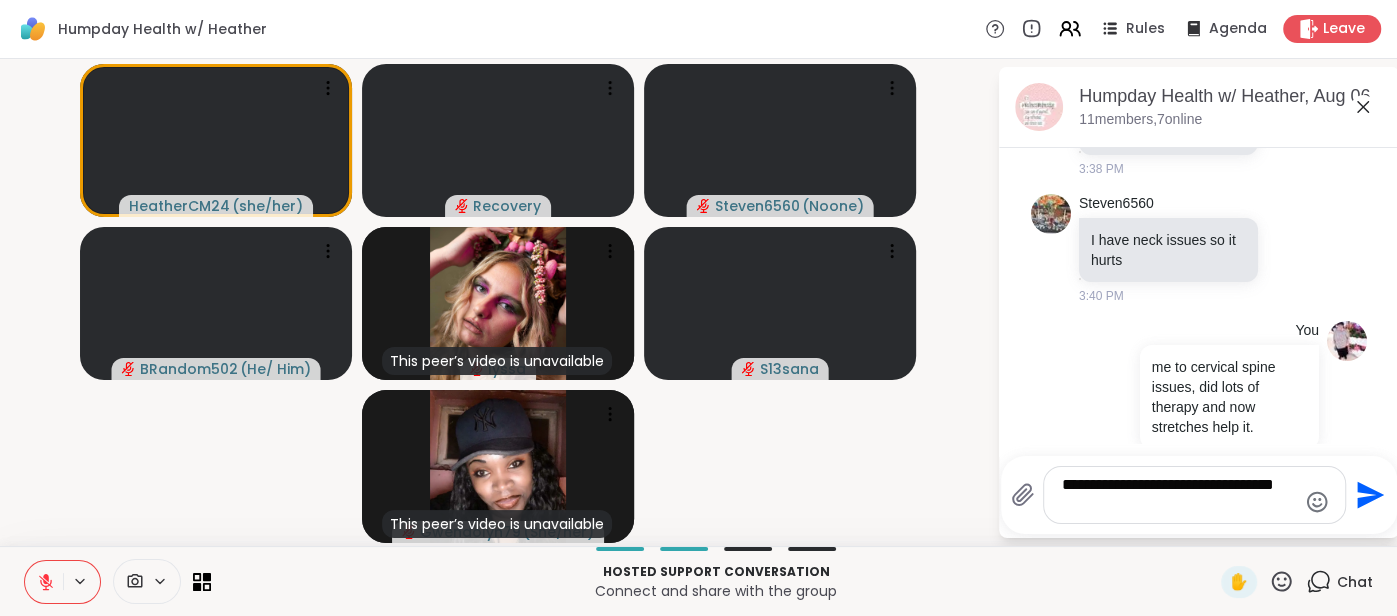 scroll, scrollTop: 5188, scrollLeft: 0, axis: vertical 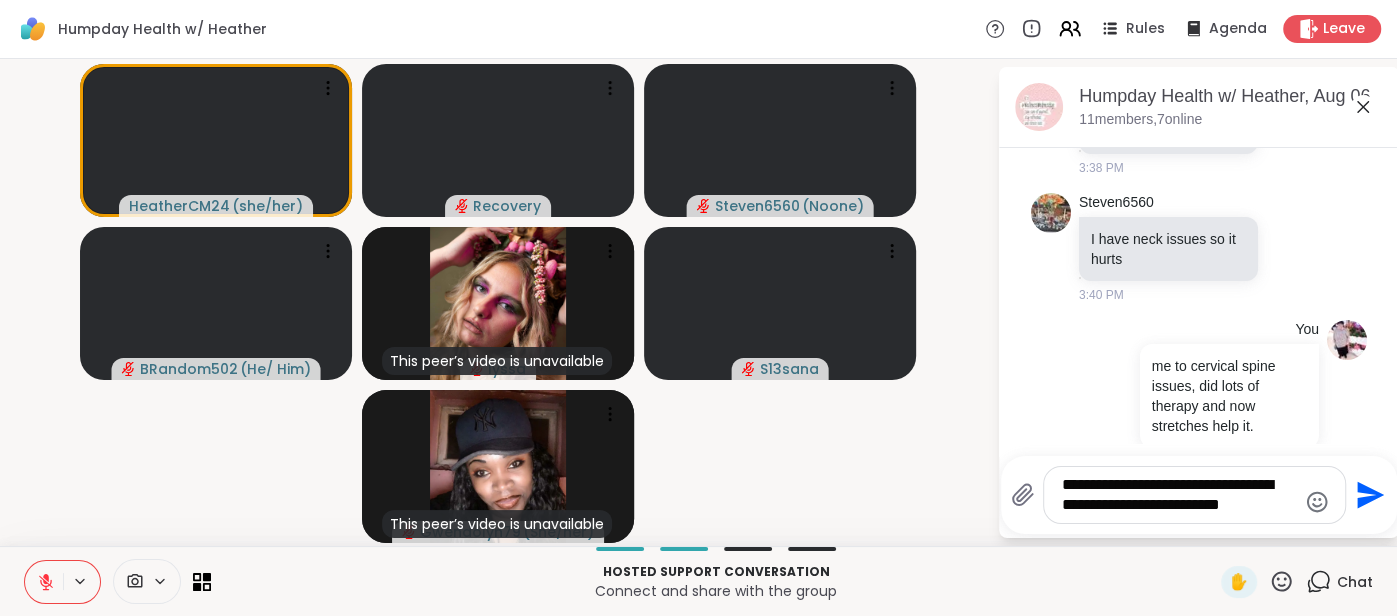 type on "**********" 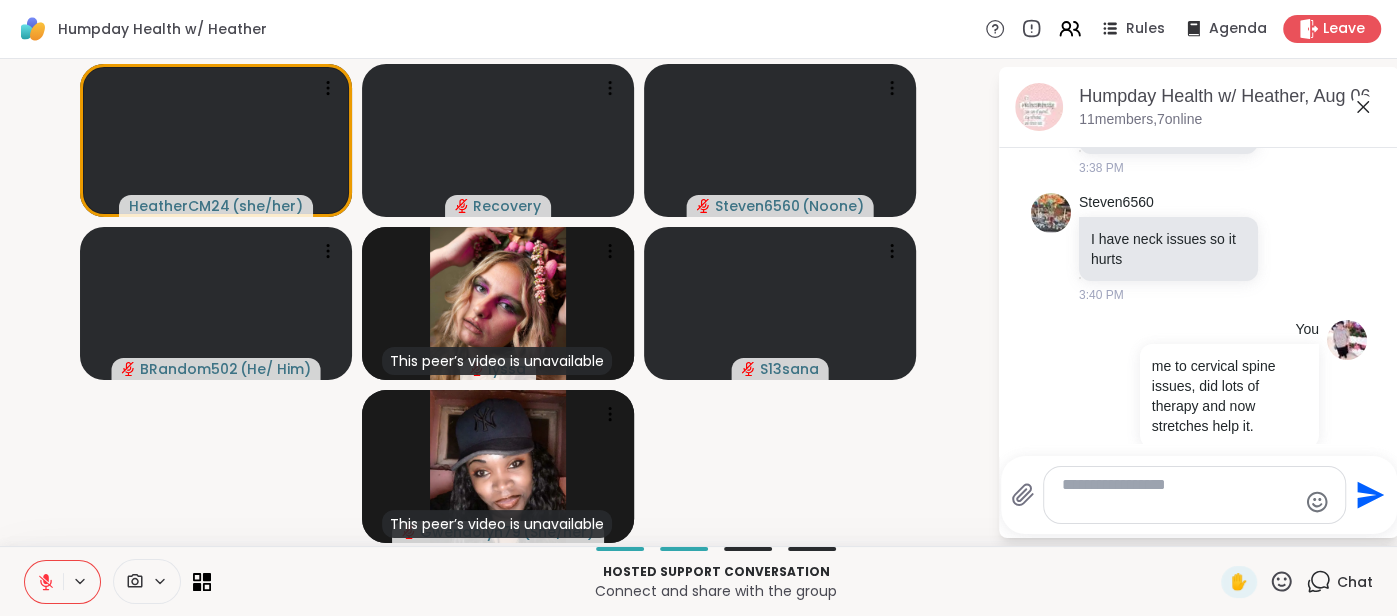 scroll, scrollTop: 5333, scrollLeft: 0, axis: vertical 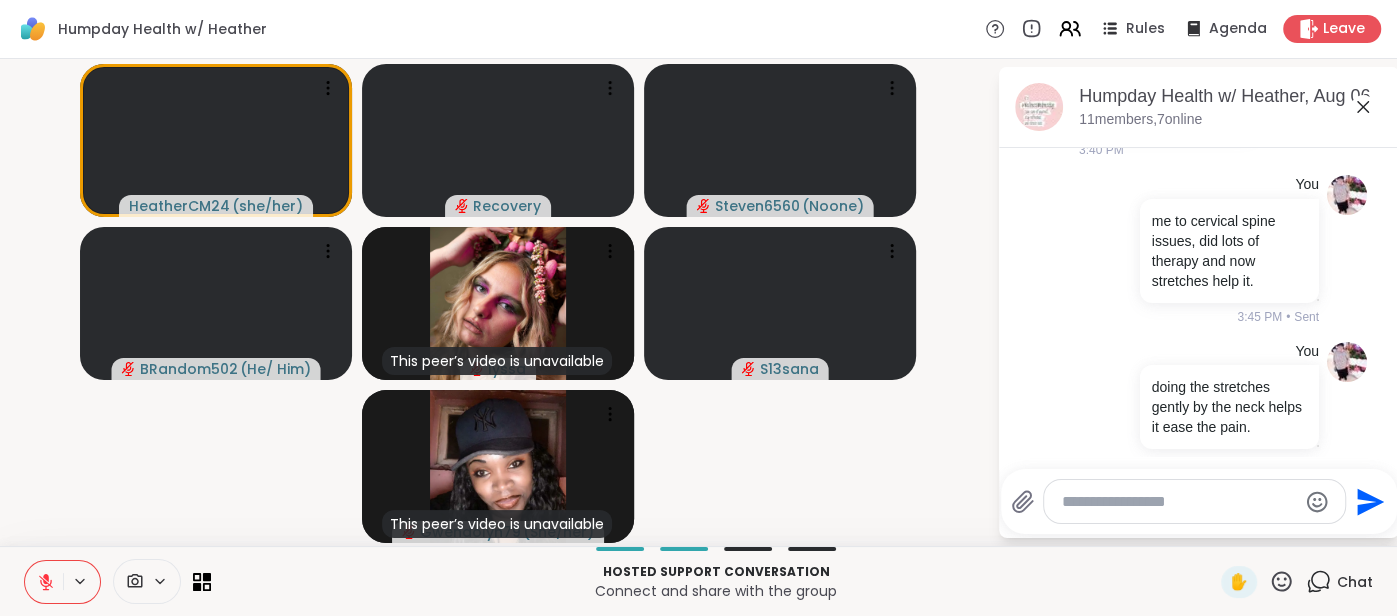 click at bounding box center [44, 582] 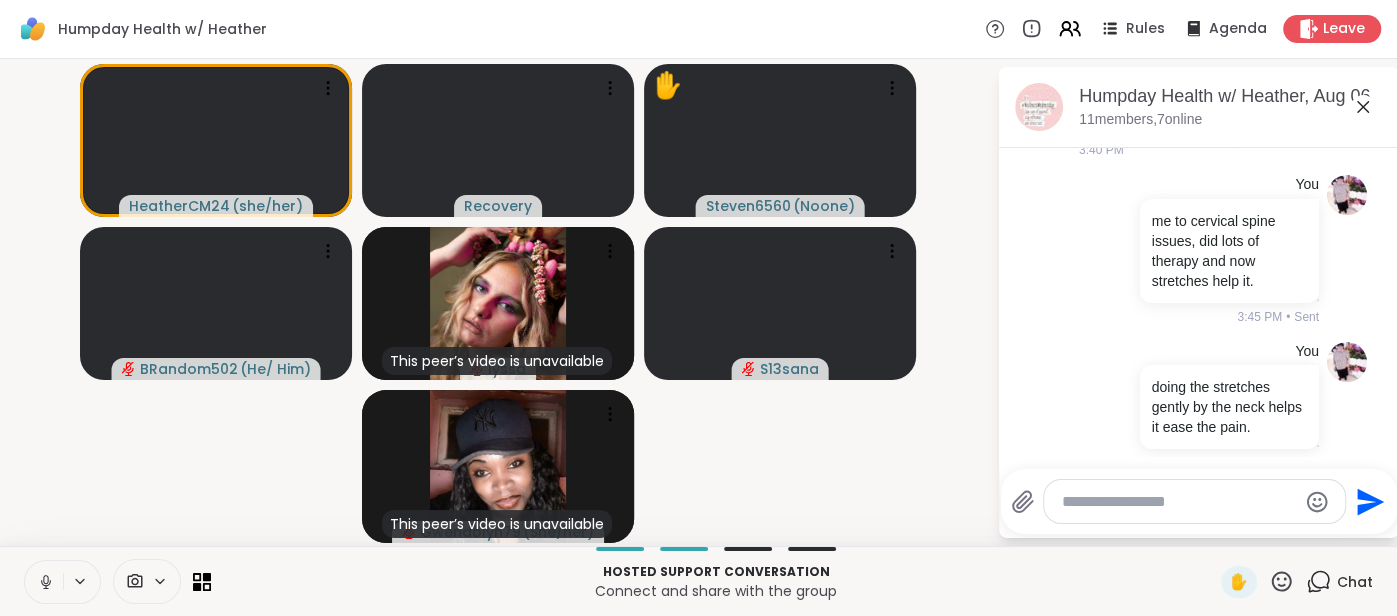 click 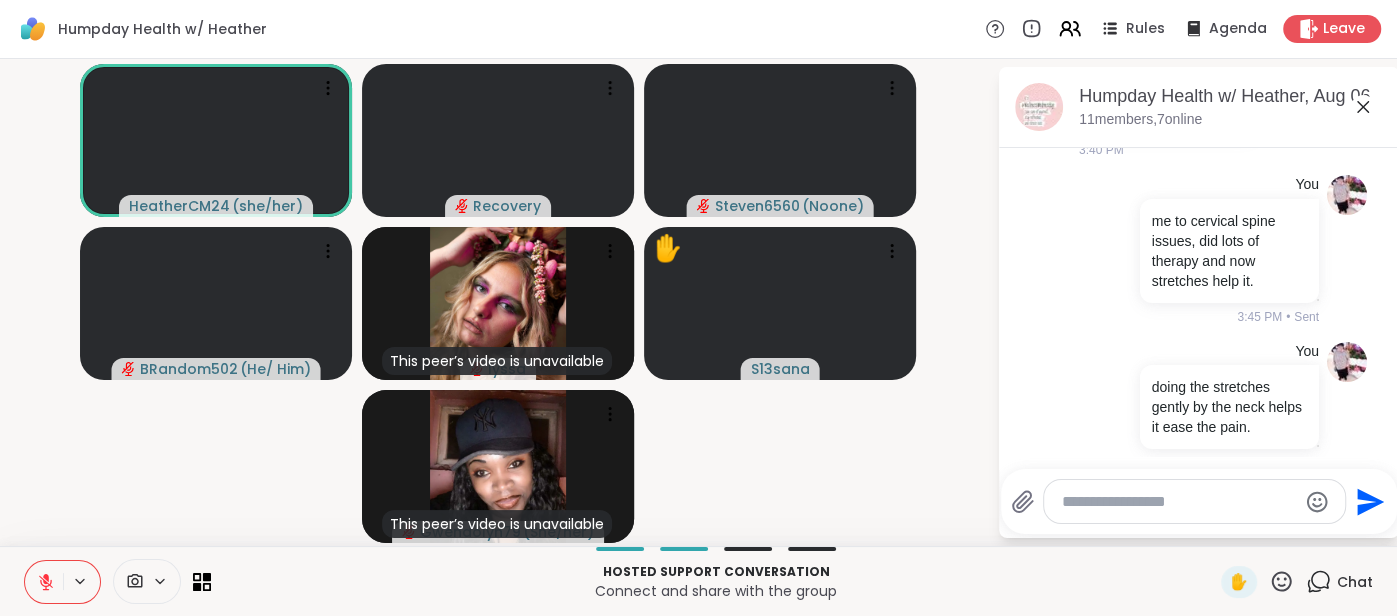 click 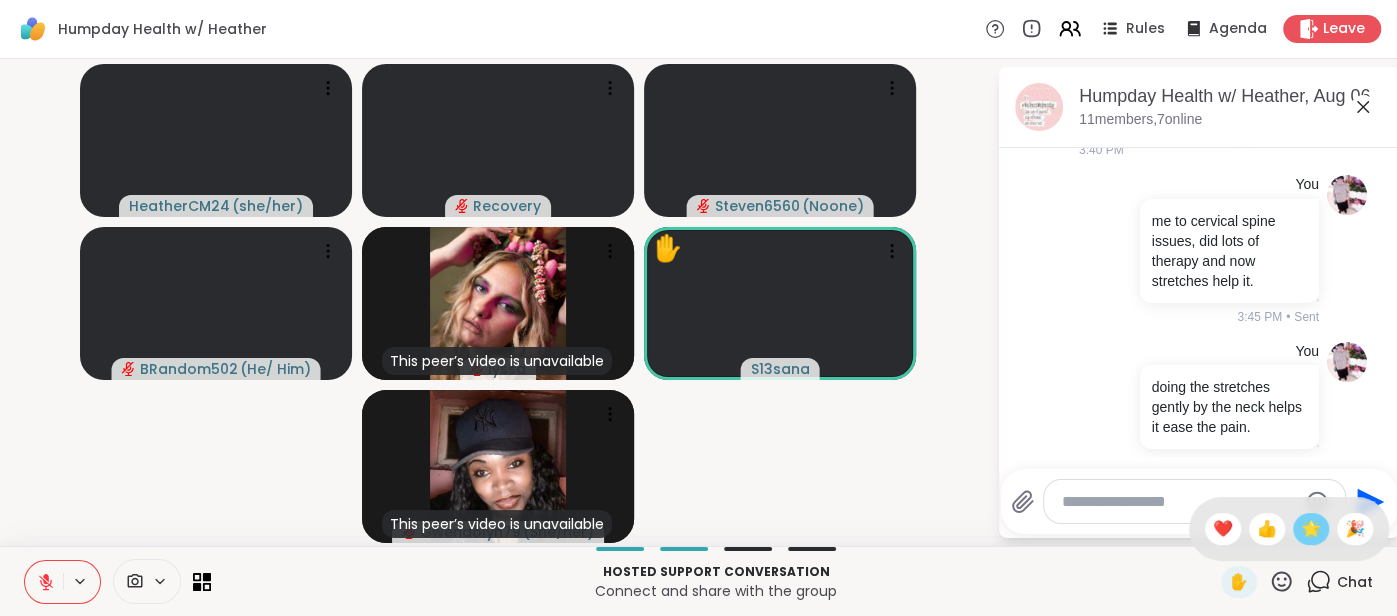 click on "🌟" at bounding box center [1311, 529] 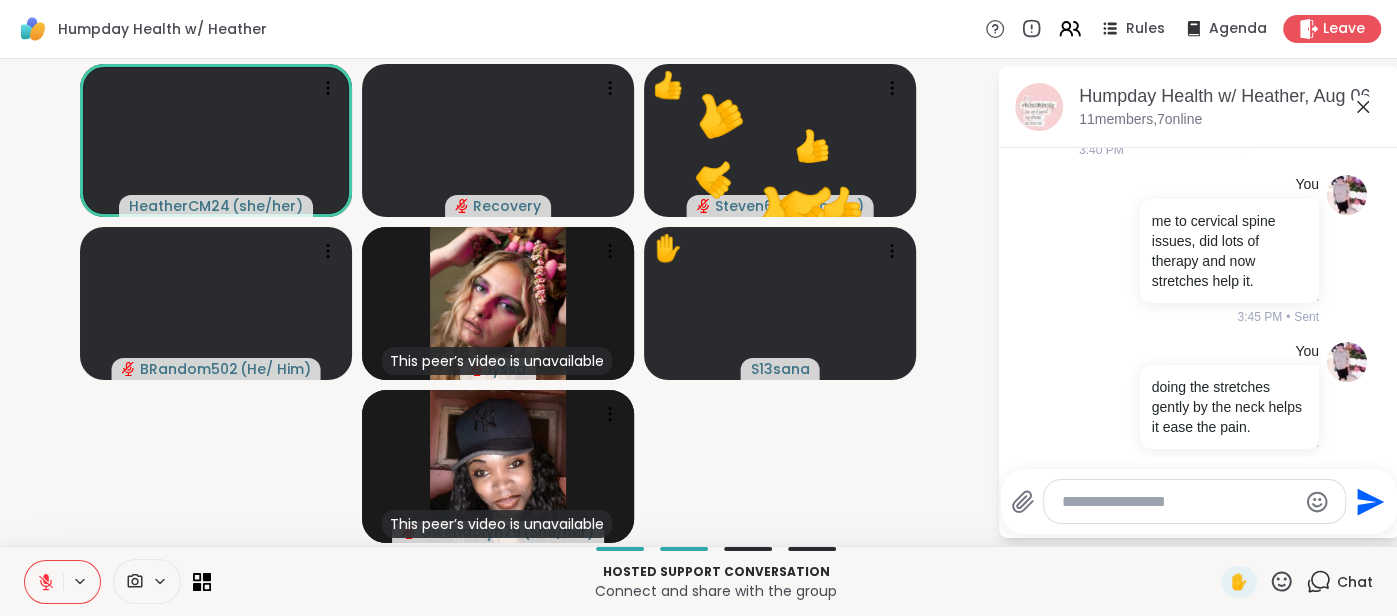 click 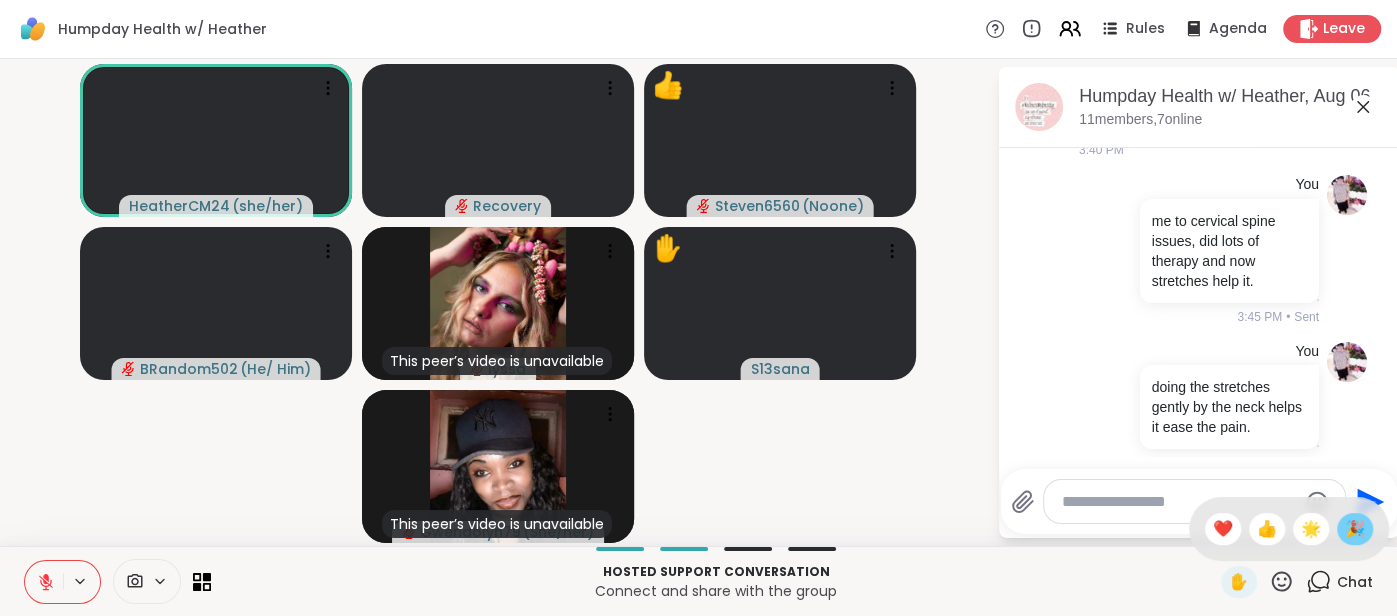 click on "🎉" at bounding box center [1355, 529] 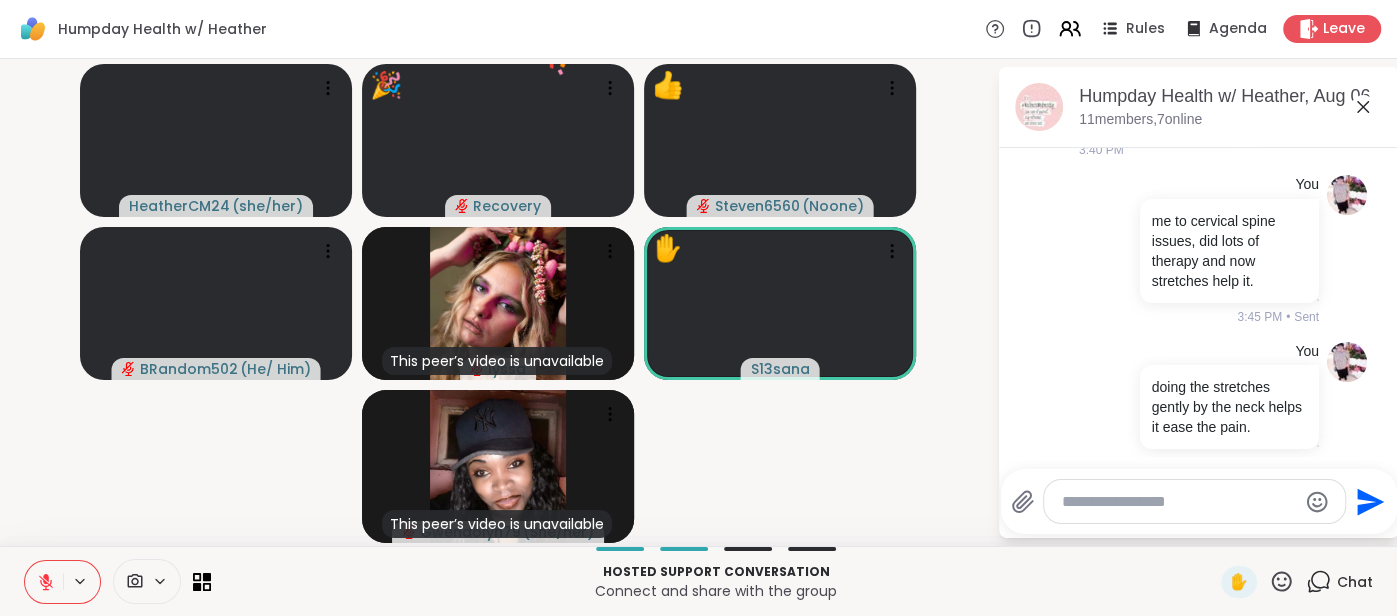 click at bounding box center (1179, 502) 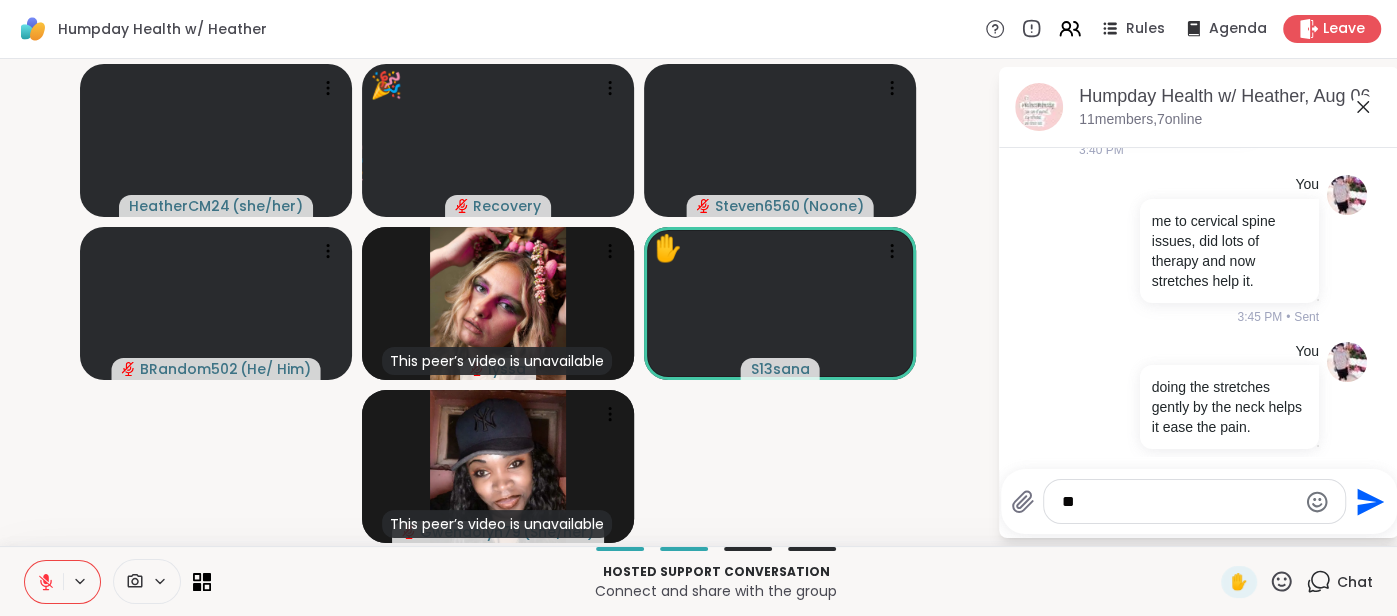 type on "***" 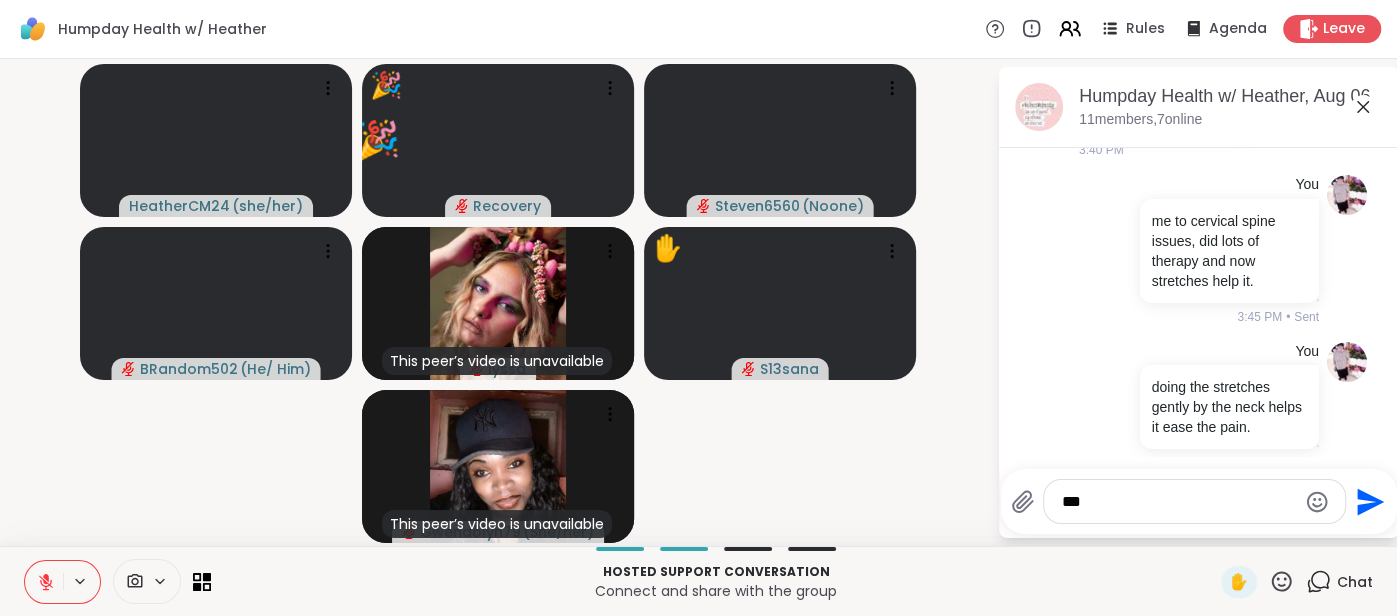 type 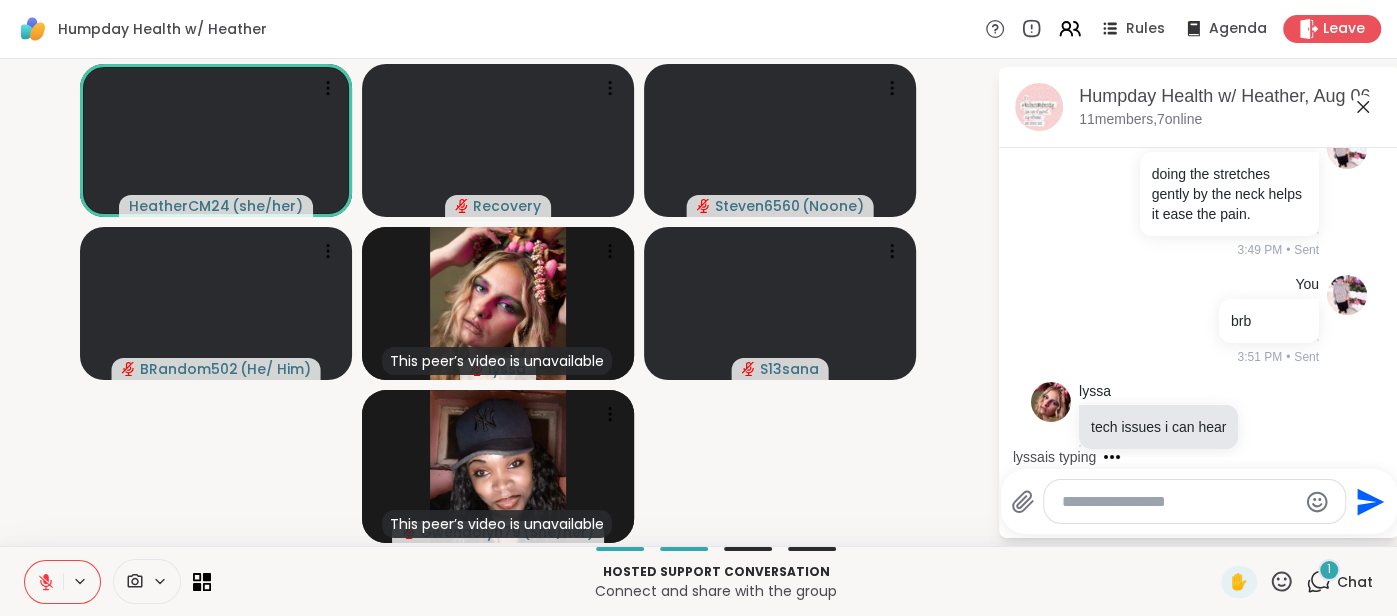 scroll, scrollTop: 5671, scrollLeft: 0, axis: vertical 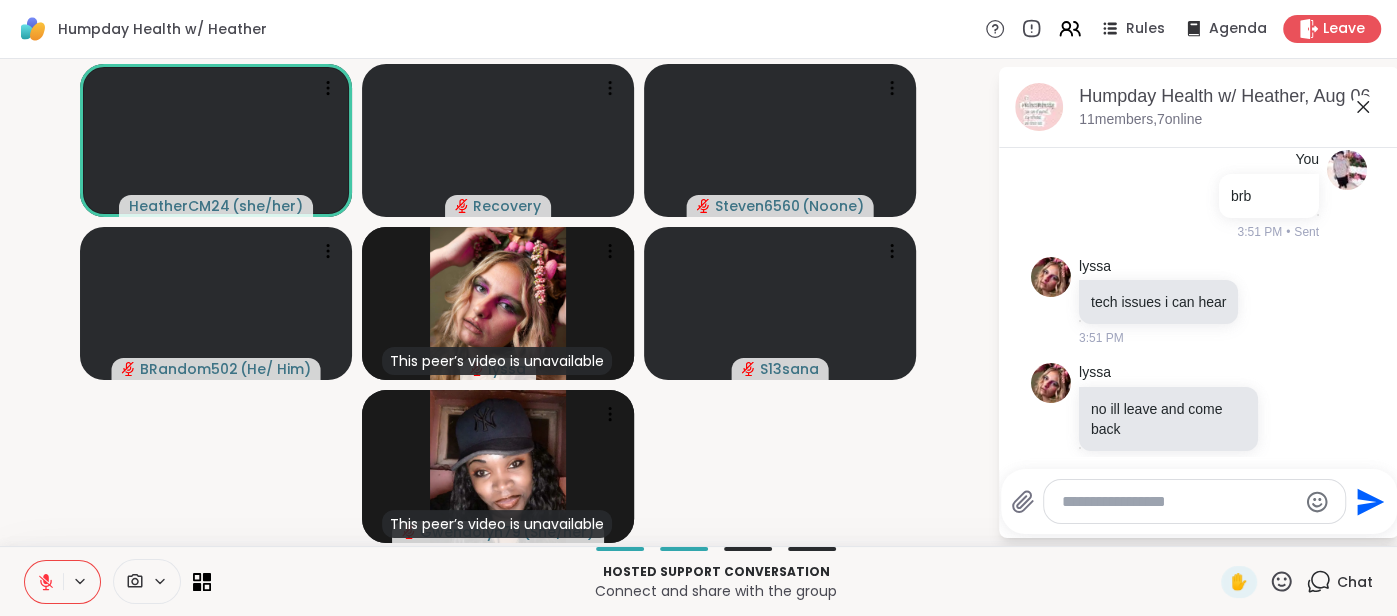 click 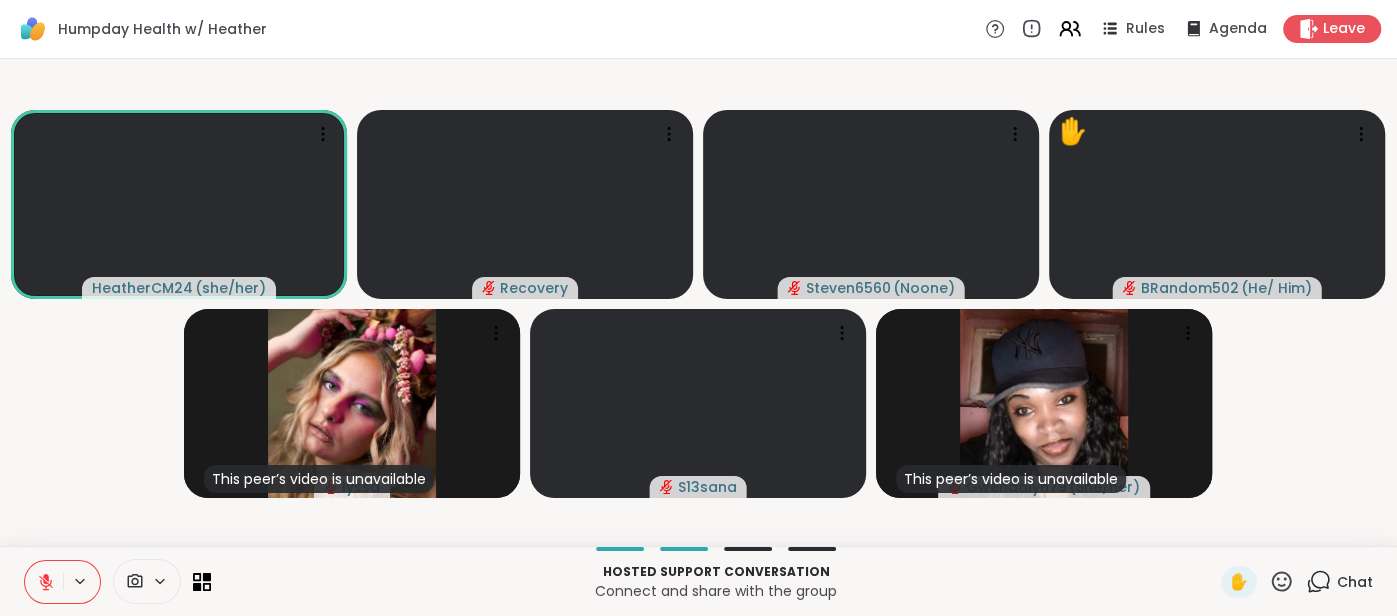 click 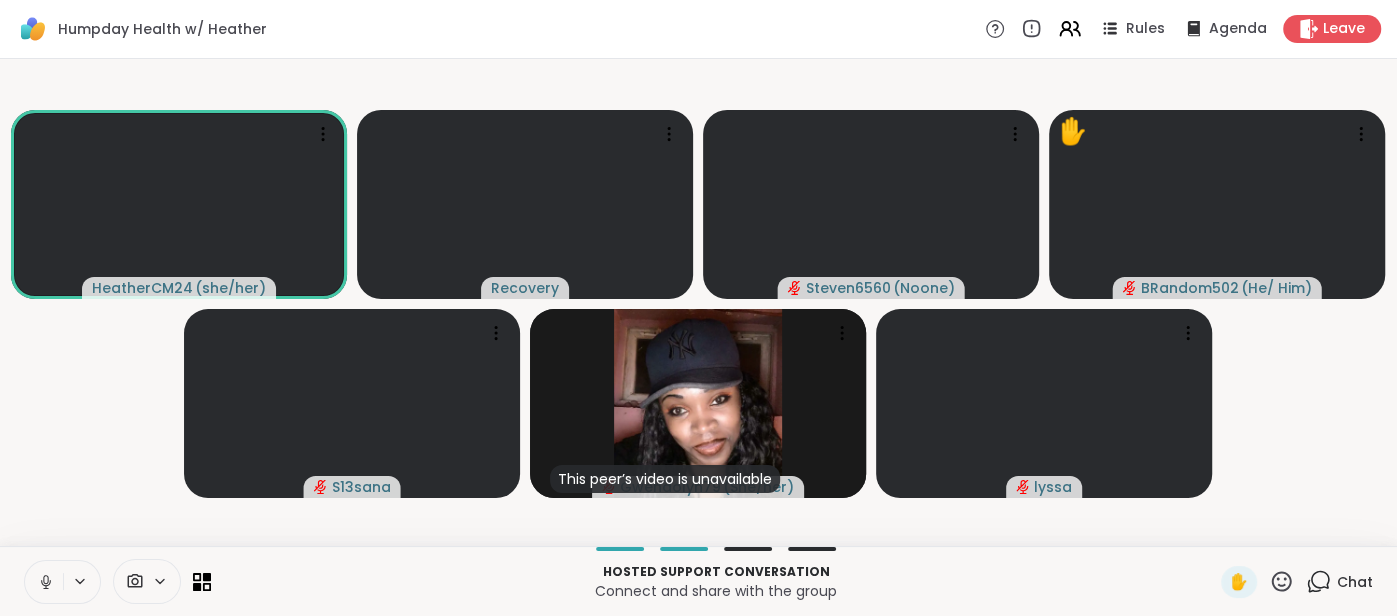 click 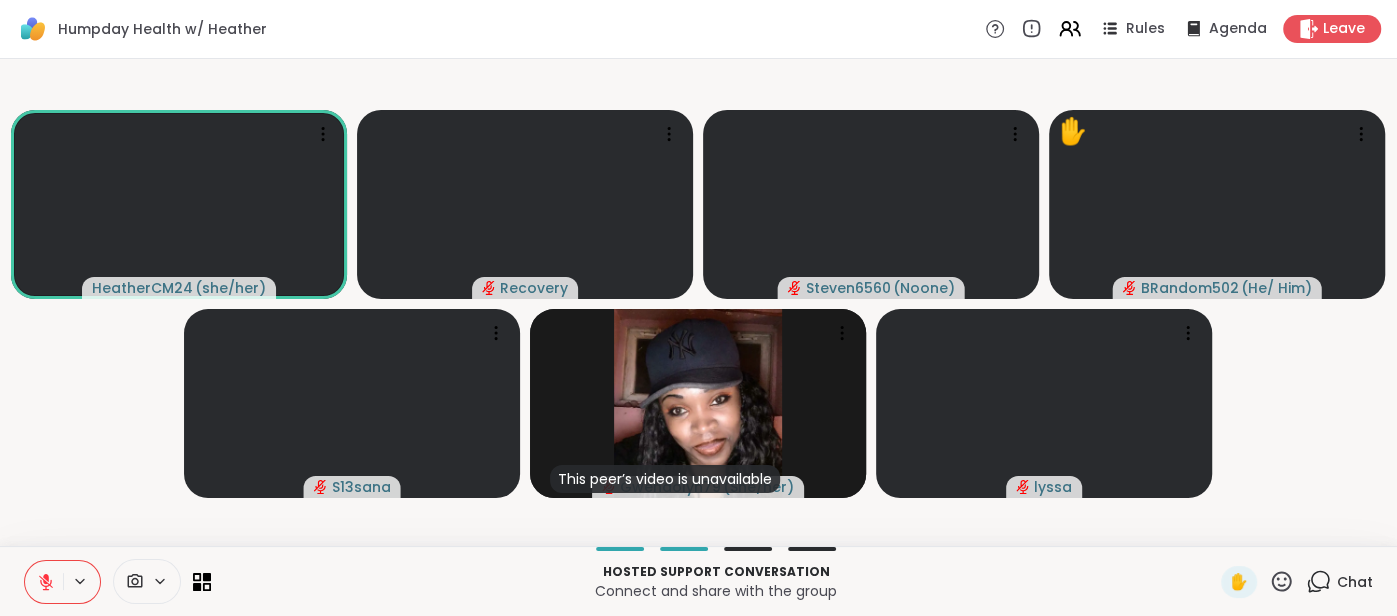 click 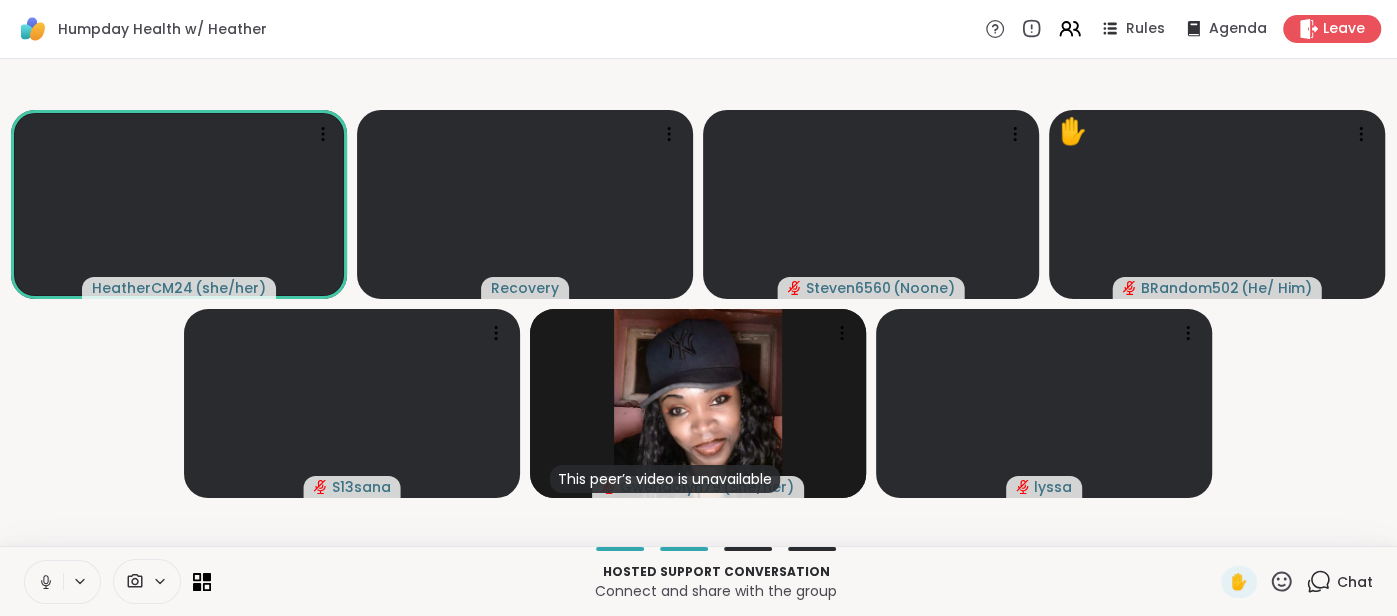 click 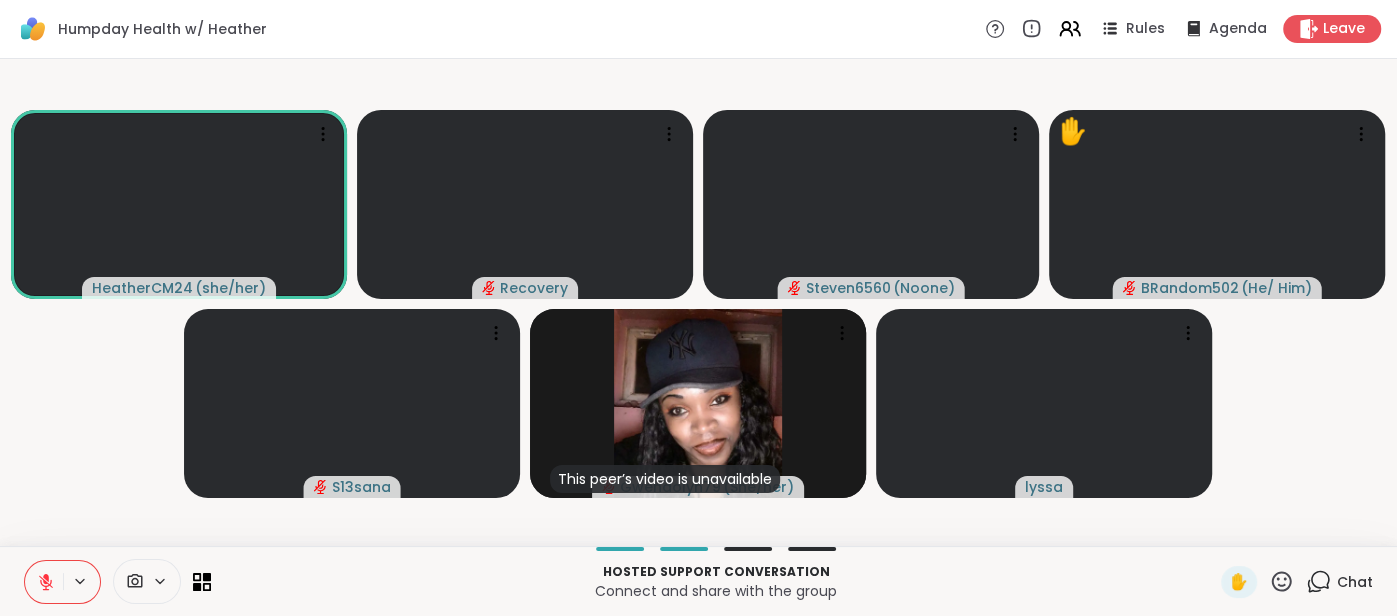 click on "Chat" at bounding box center [1355, 582] 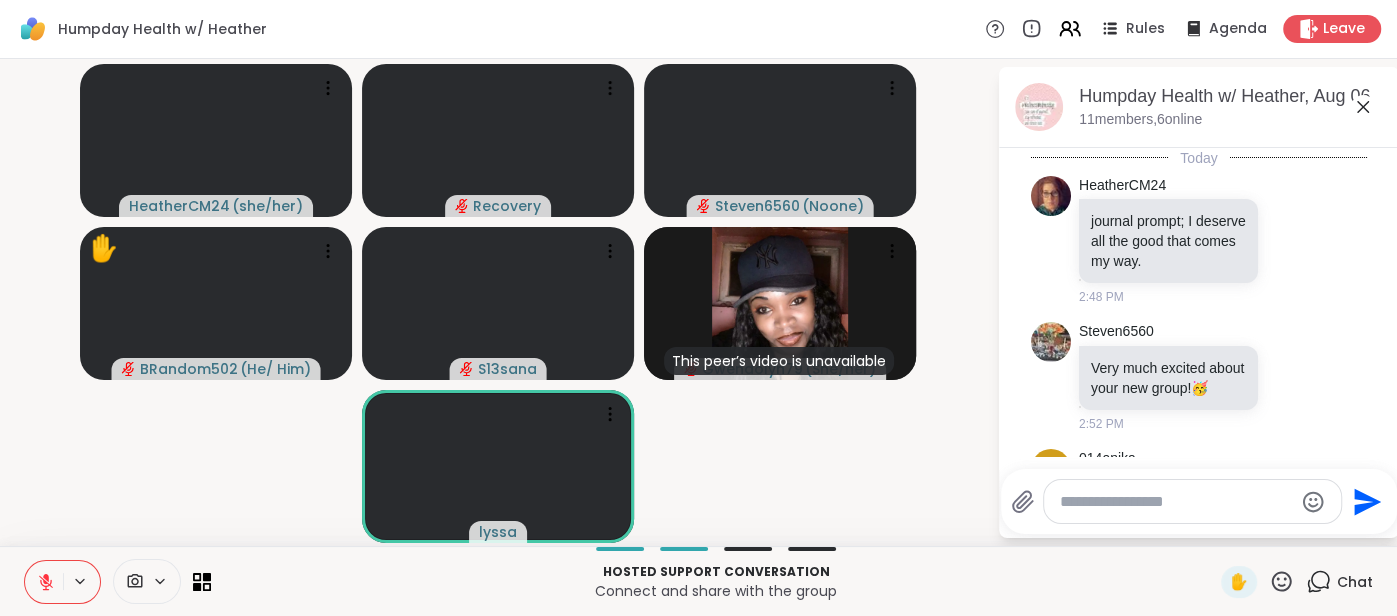 scroll, scrollTop: 5651, scrollLeft: 0, axis: vertical 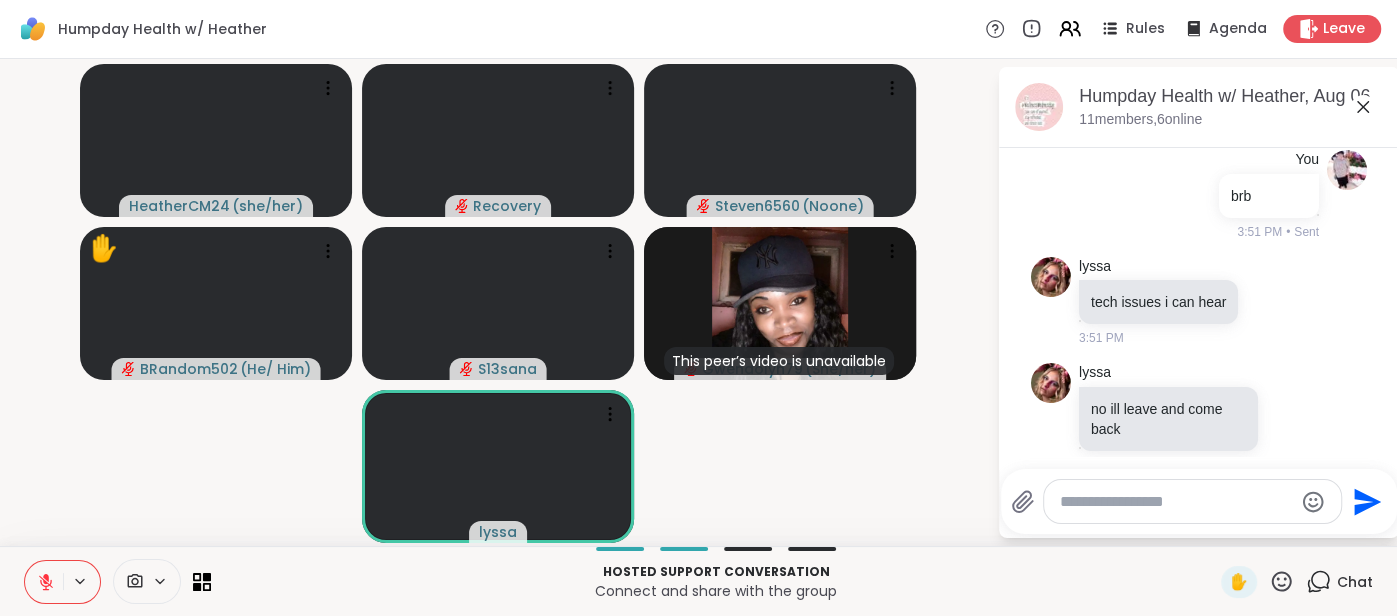 click at bounding box center [1176, 502] 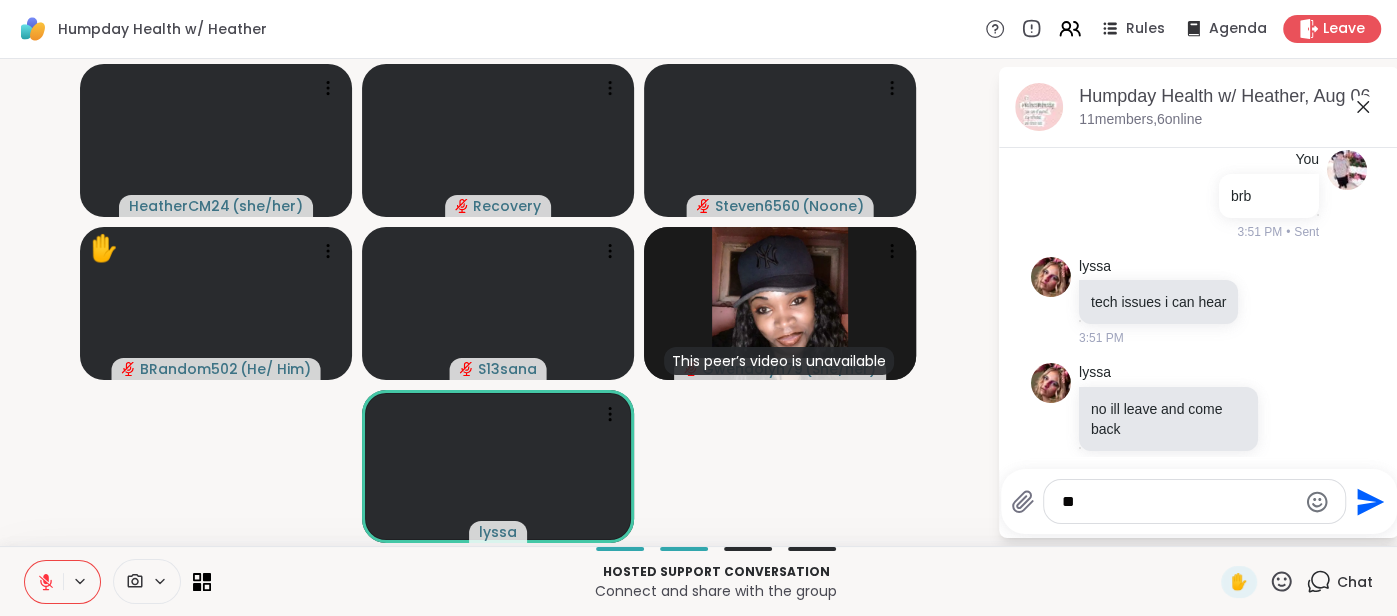 type on "***" 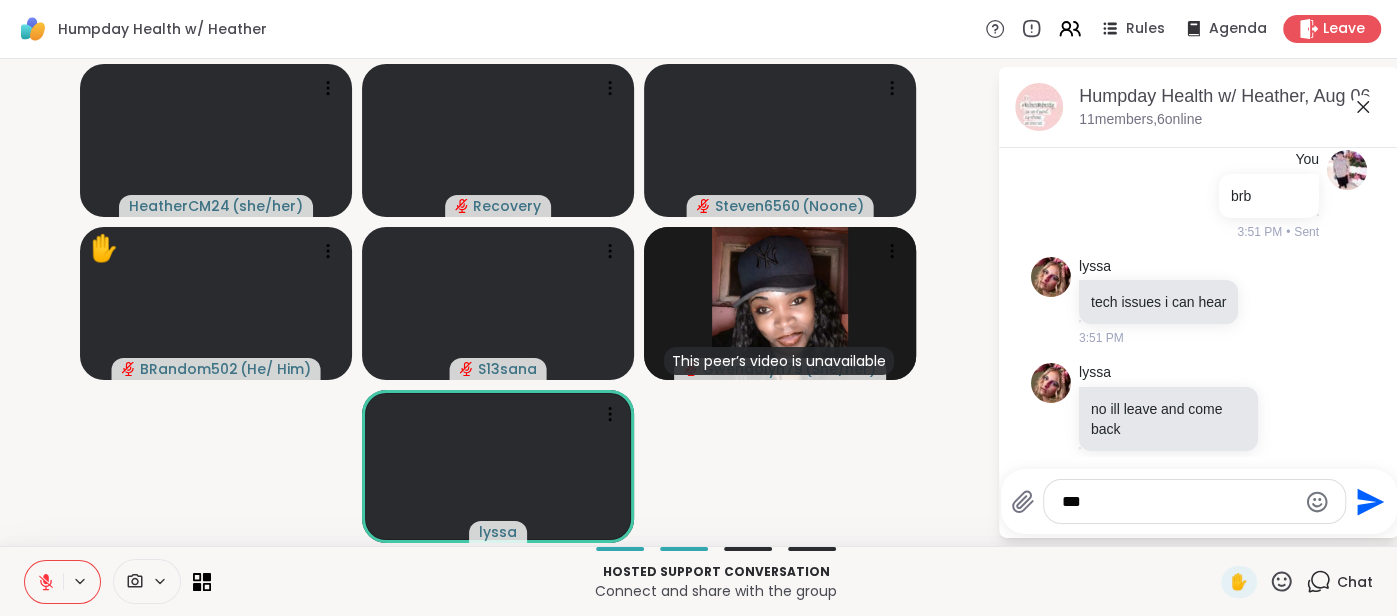 type 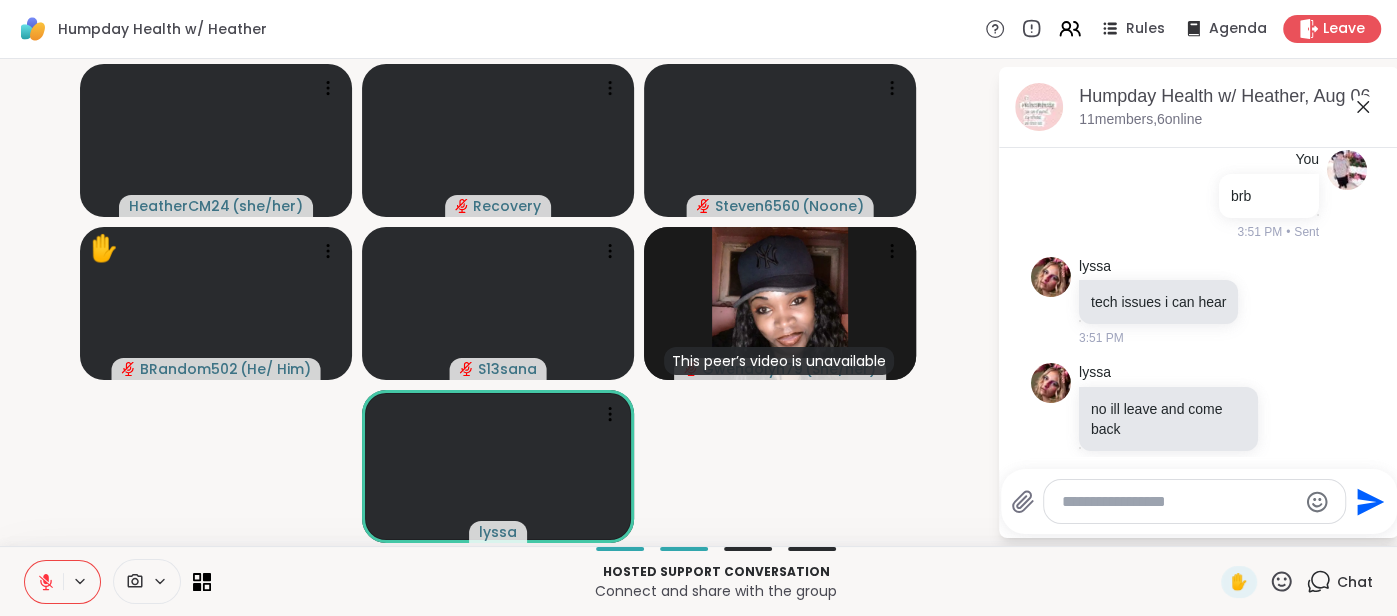 scroll, scrollTop: 5757, scrollLeft: 0, axis: vertical 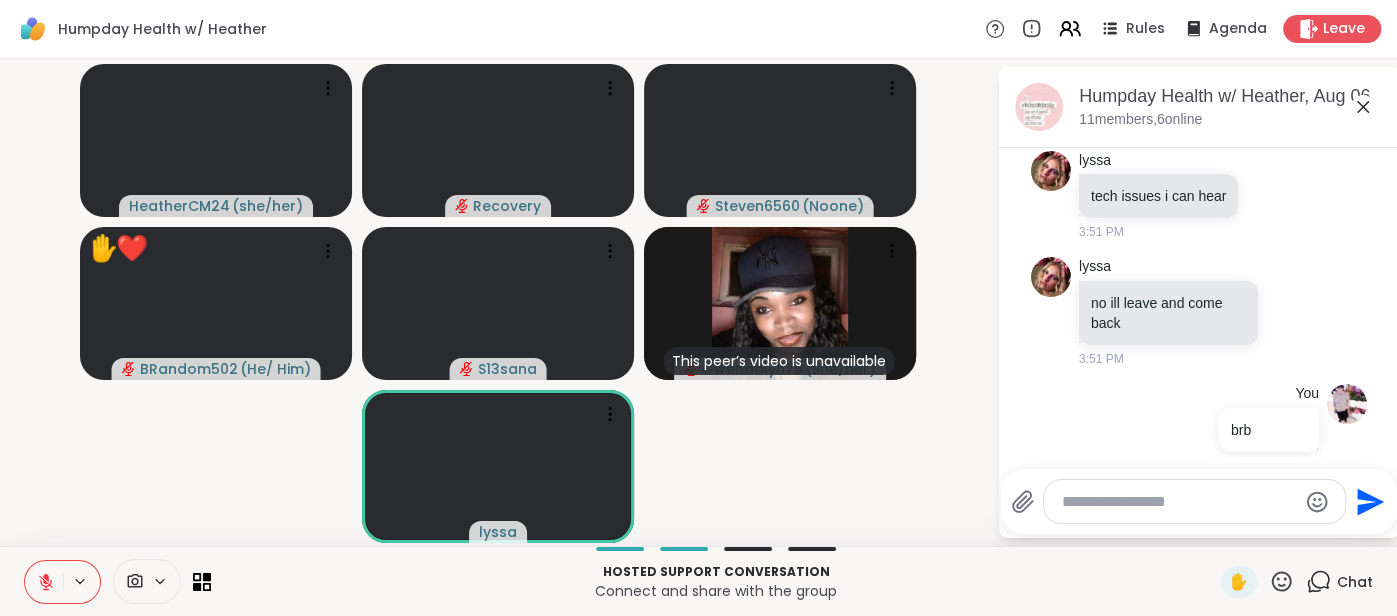 click 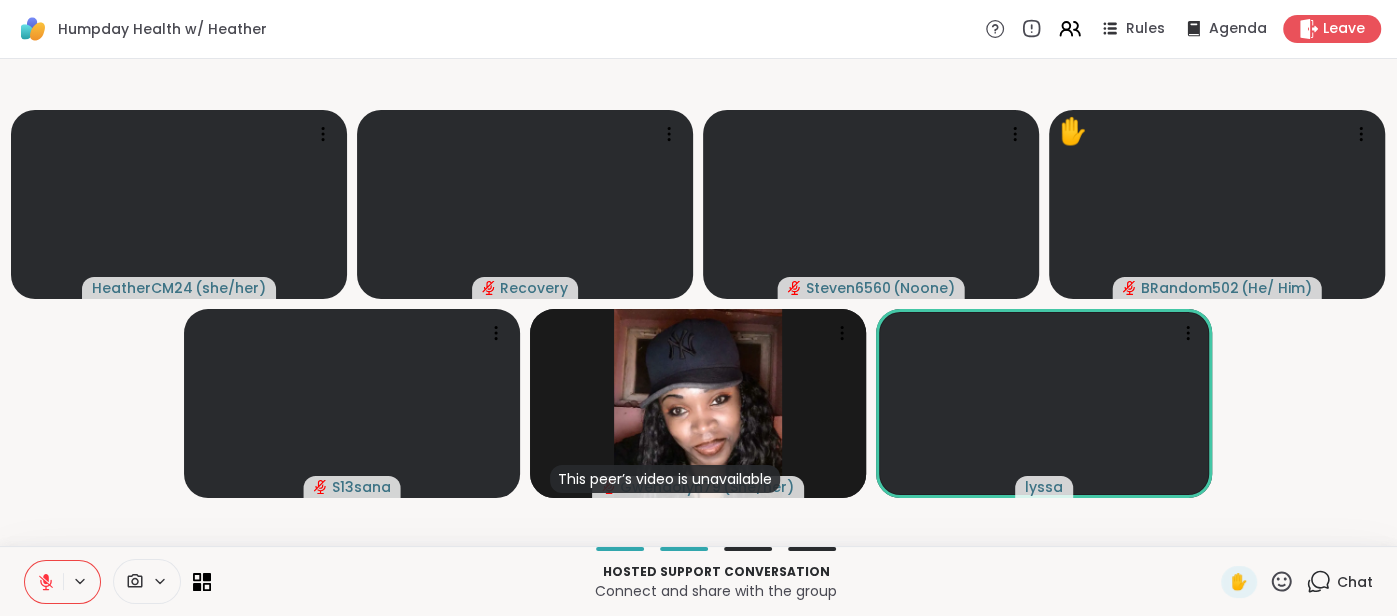 click 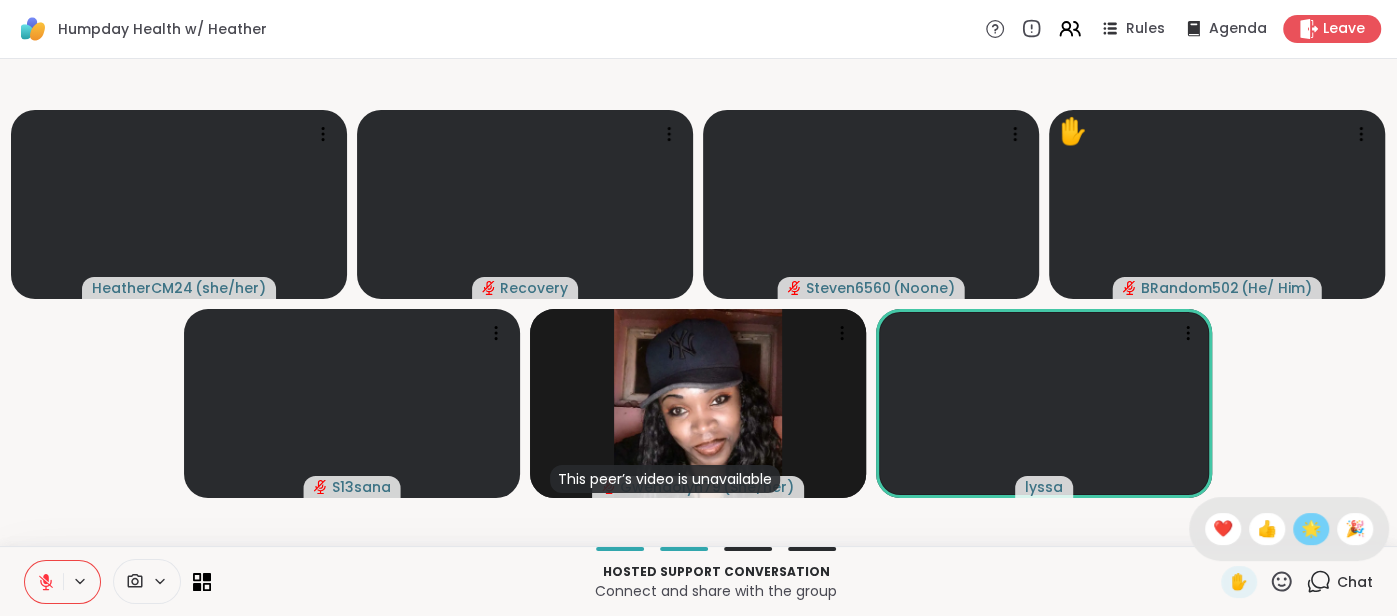 click on "🌟" at bounding box center [1311, 529] 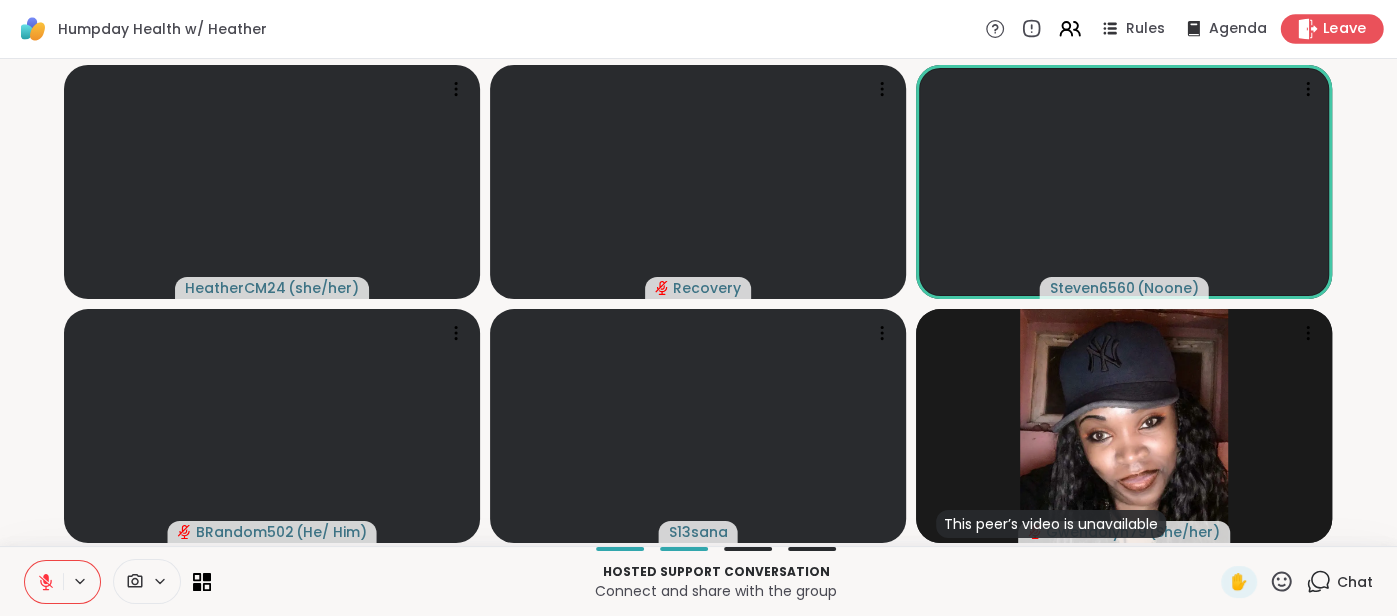 click on "Leave" at bounding box center (1345, 29) 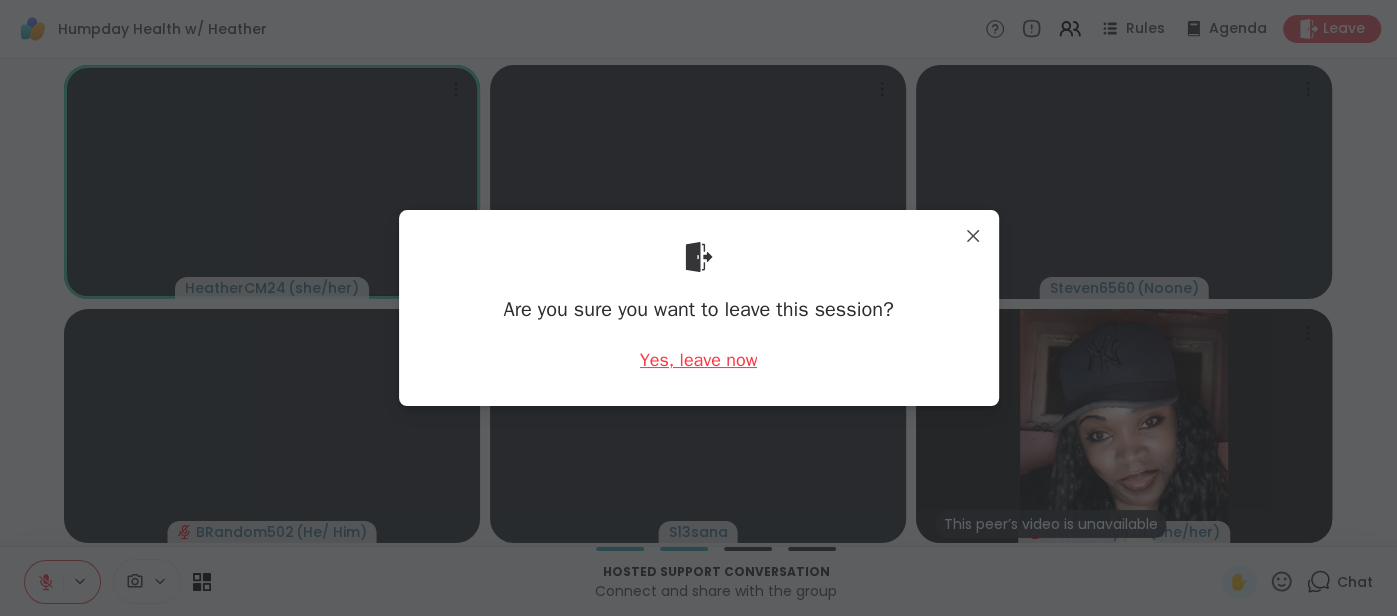 click on "Yes, leave now" at bounding box center (699, 360) 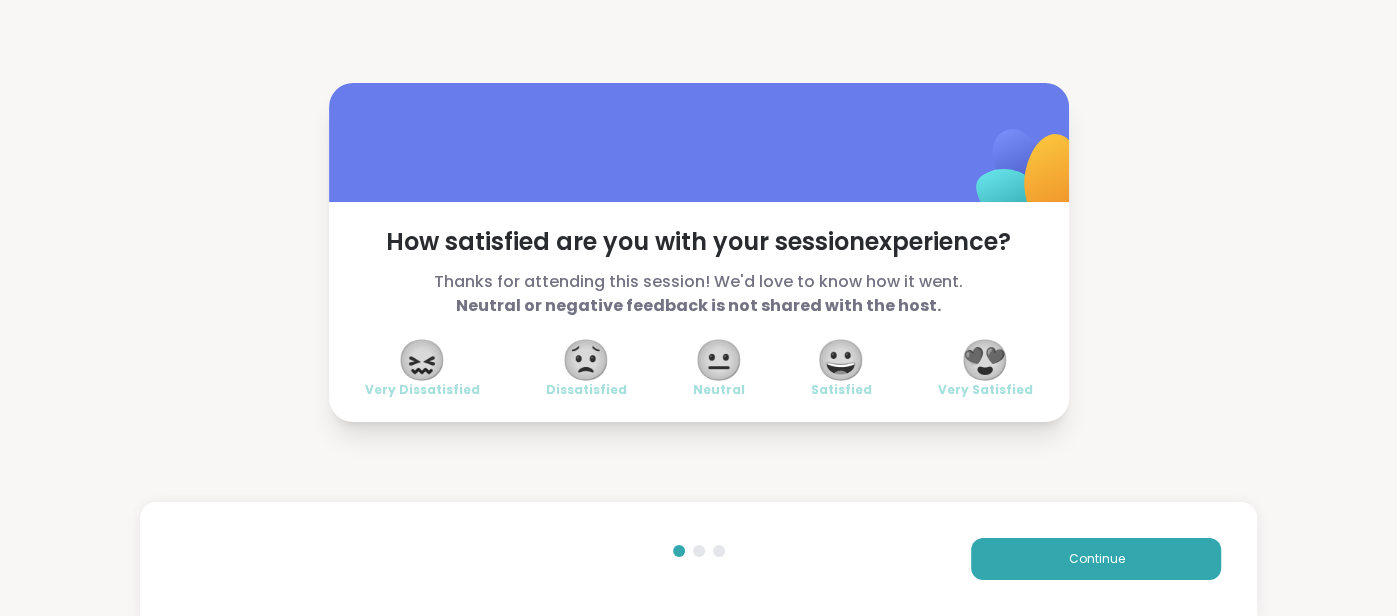 click on "😍" at bounding box center [985, 360] 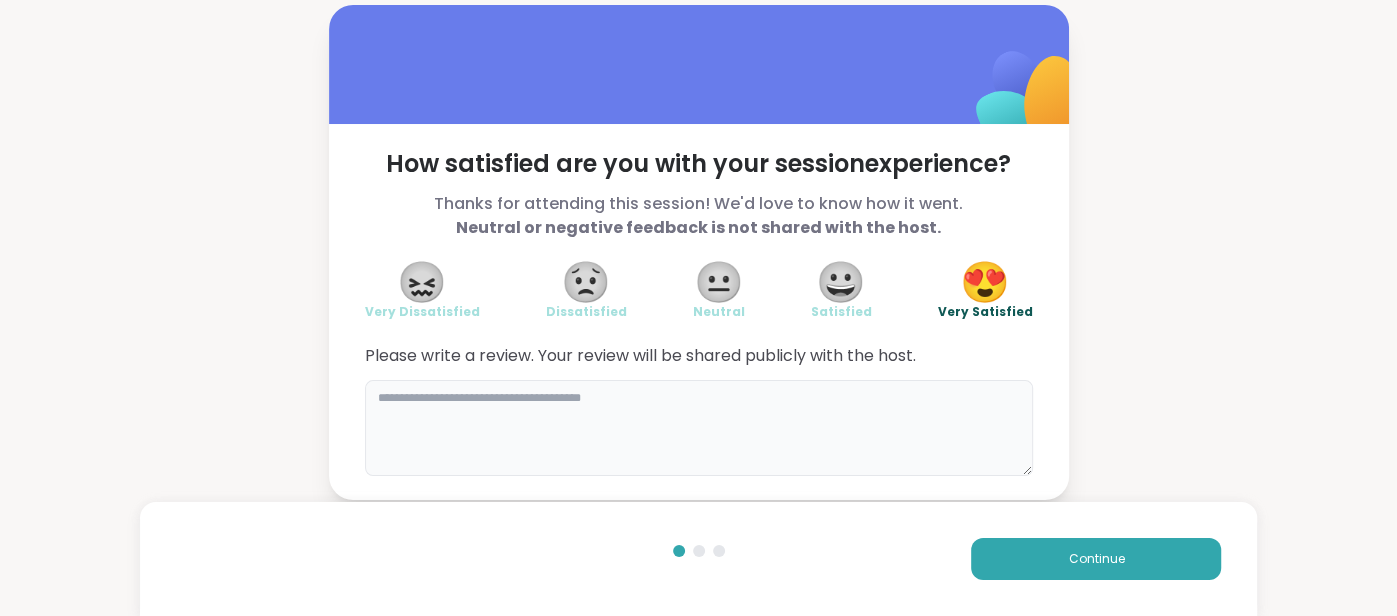 click at bounding box center (699, 428) 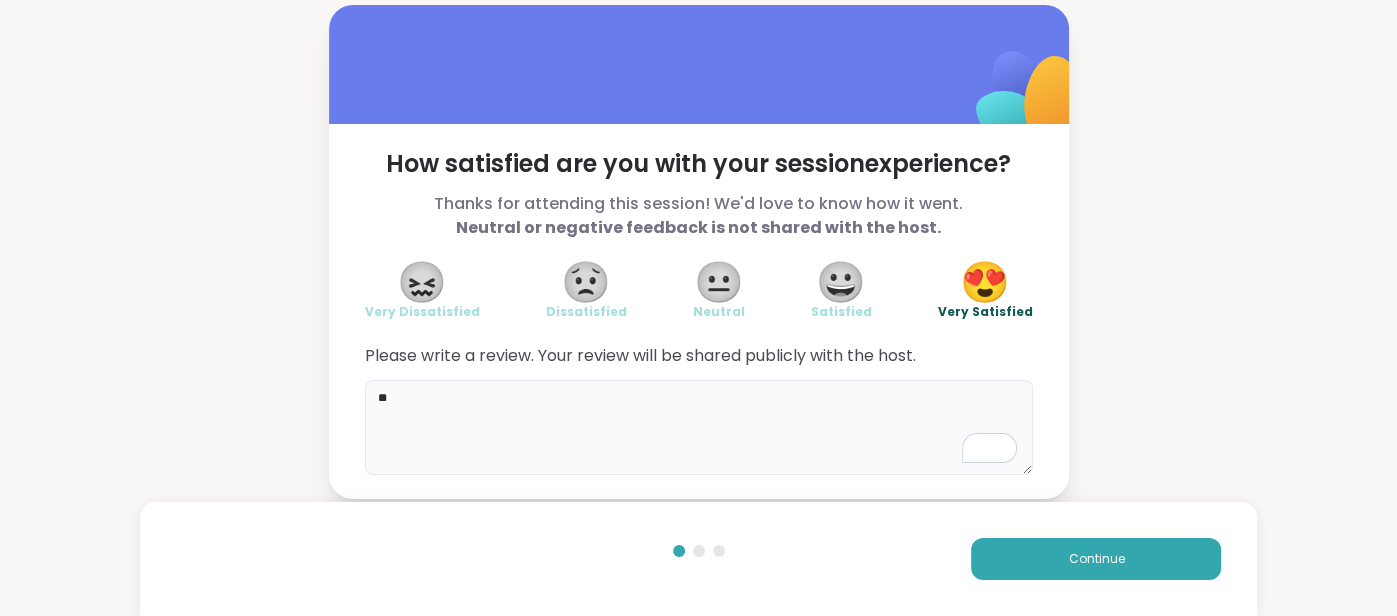type on "*" 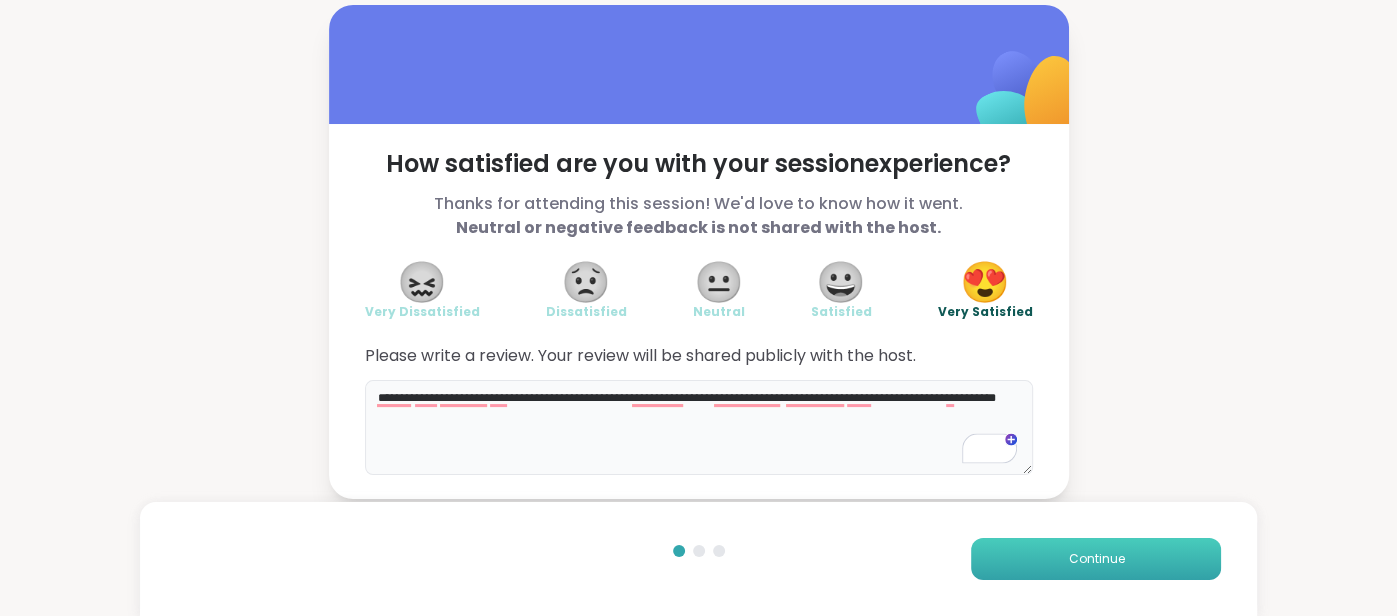type on "**********" 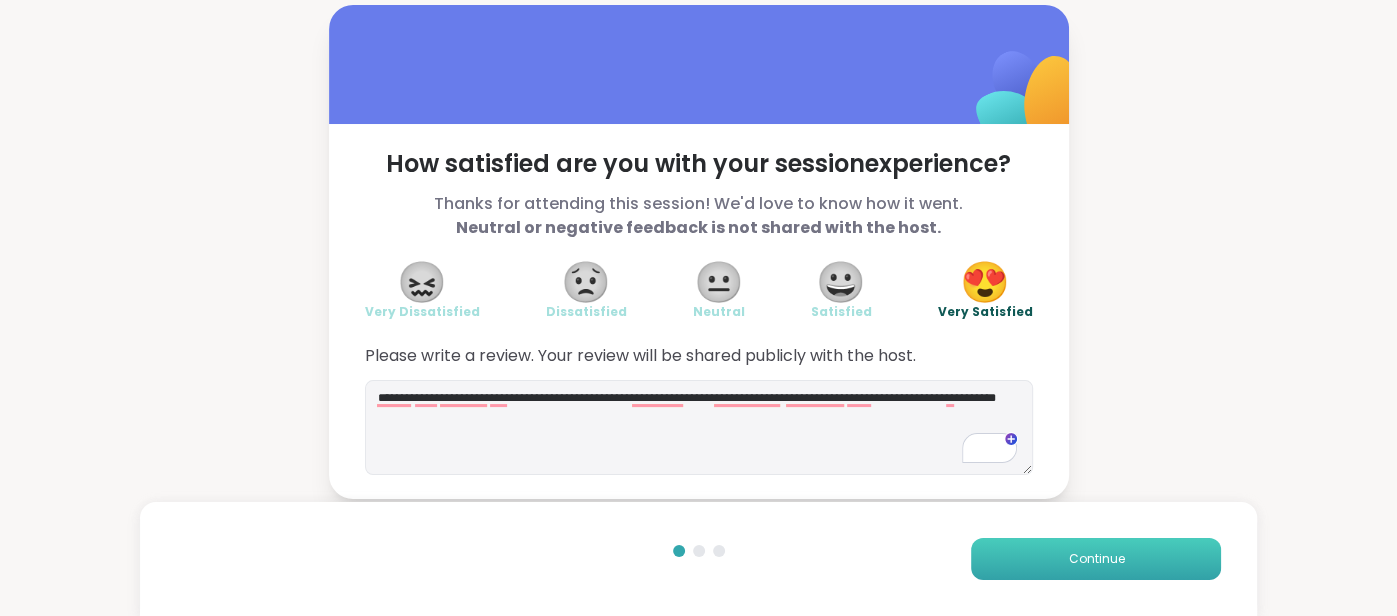 click on "Continue" at bounding box center (1096, 559) 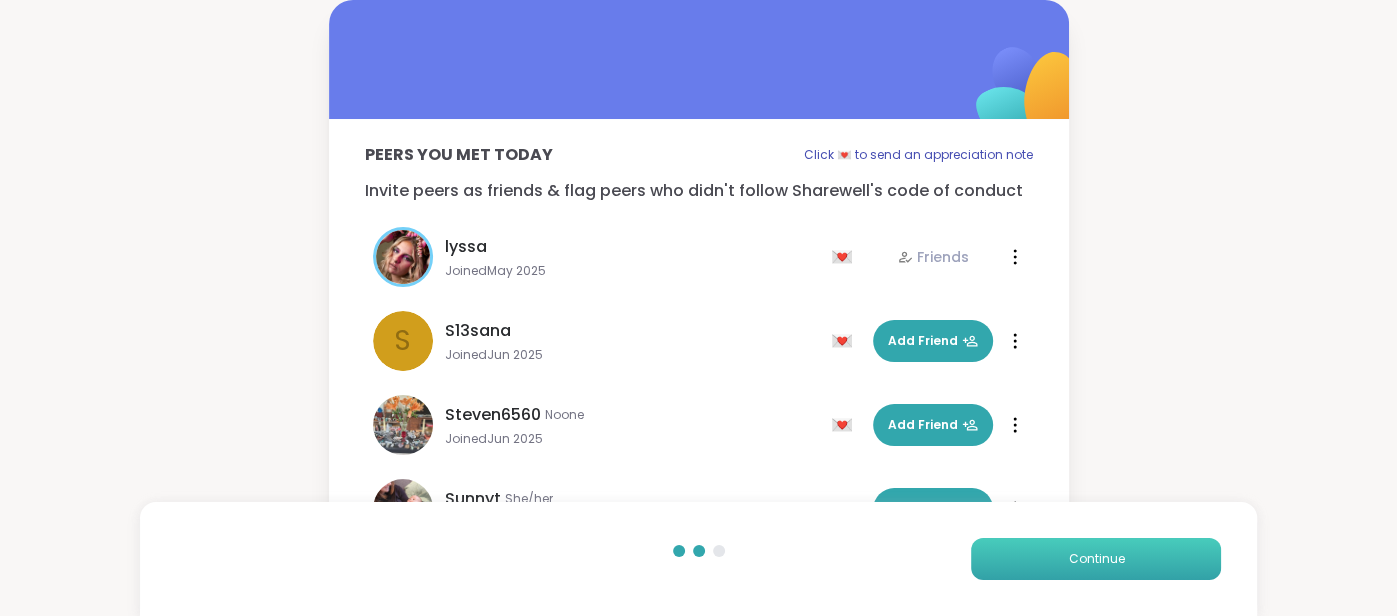 click on "Continue" at bounding box center (1096, 559) 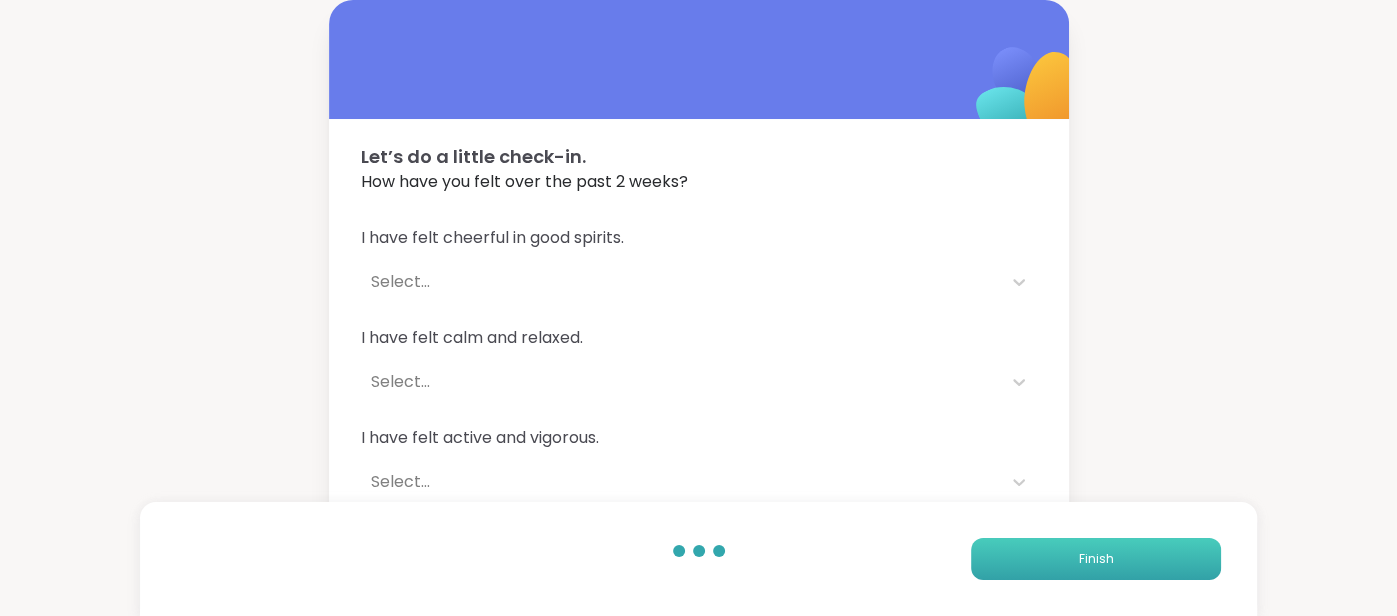 click on "Finish" at bounding box center [1096, 559] 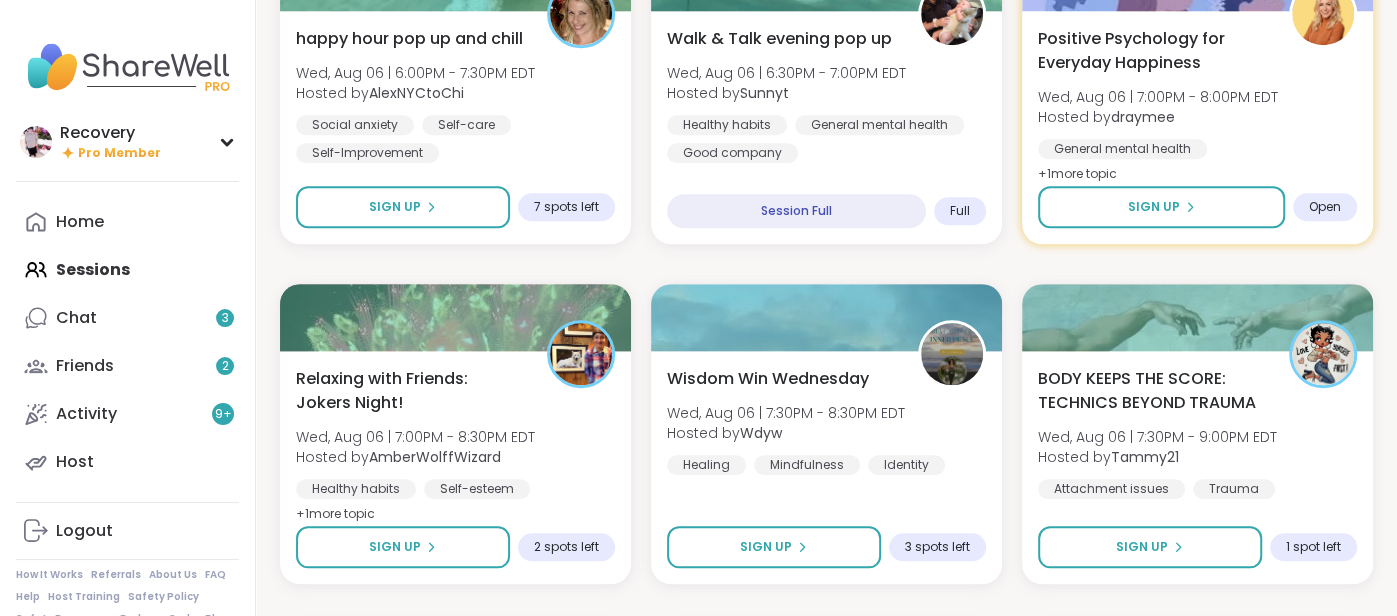 scroll, scrollTop: 1047, scrollLeft: 0, axis: vertical 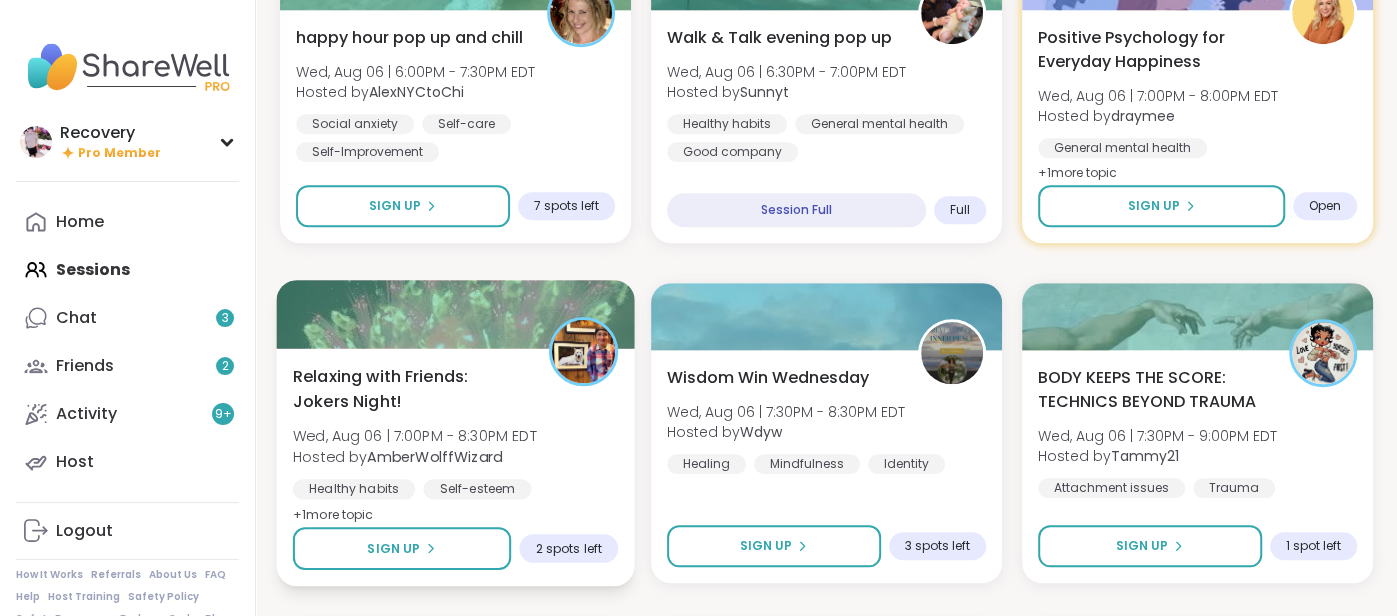 click on "Wed, Aug 06 | 7:00PM - 8:30PM EDT" at bounding box center (415, 436) 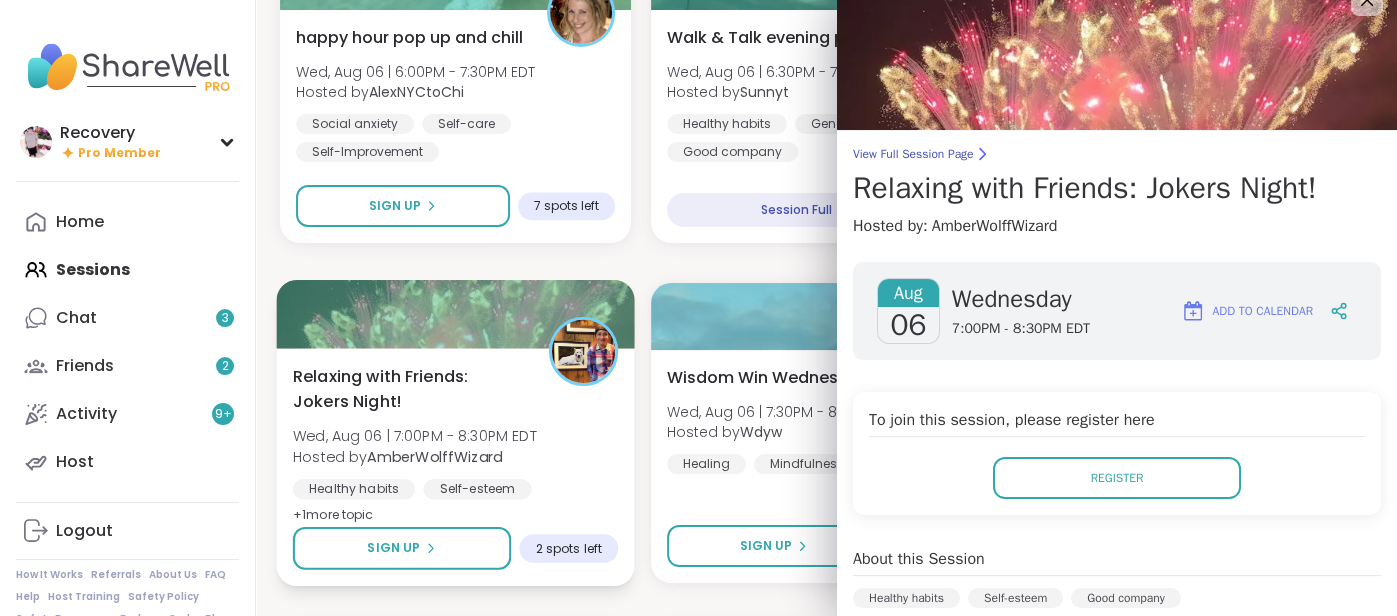 scroll, scrollTop: 0, scrollLeft: 0, axis: both 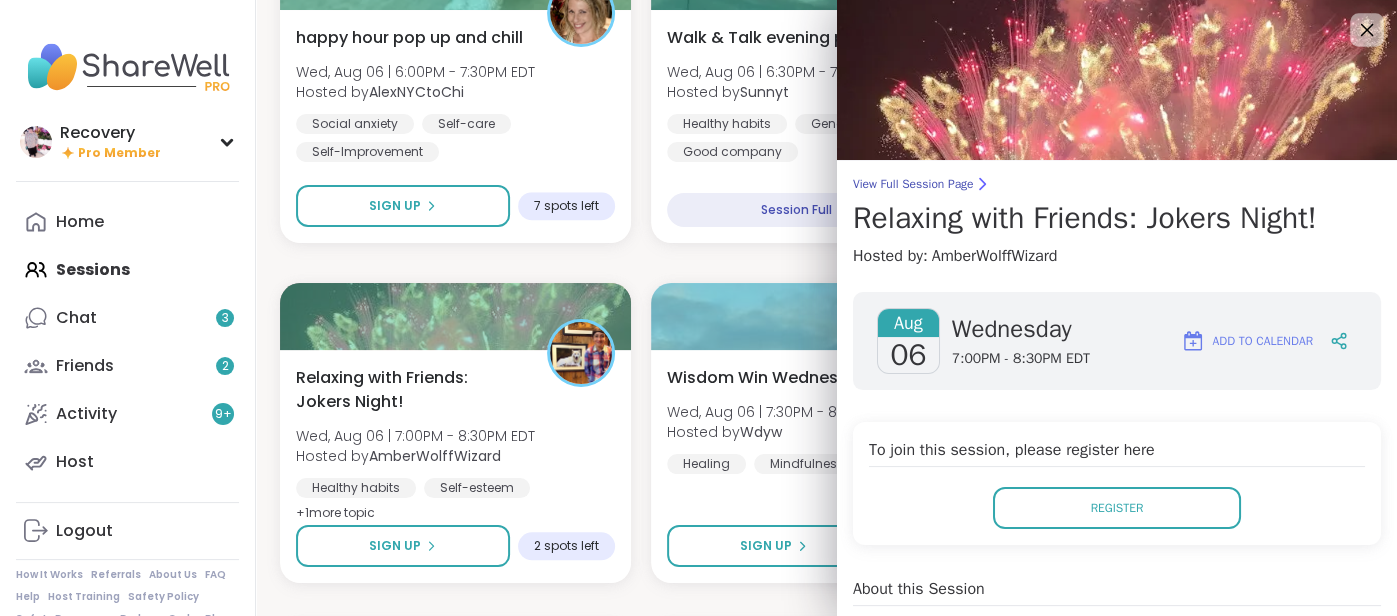 click 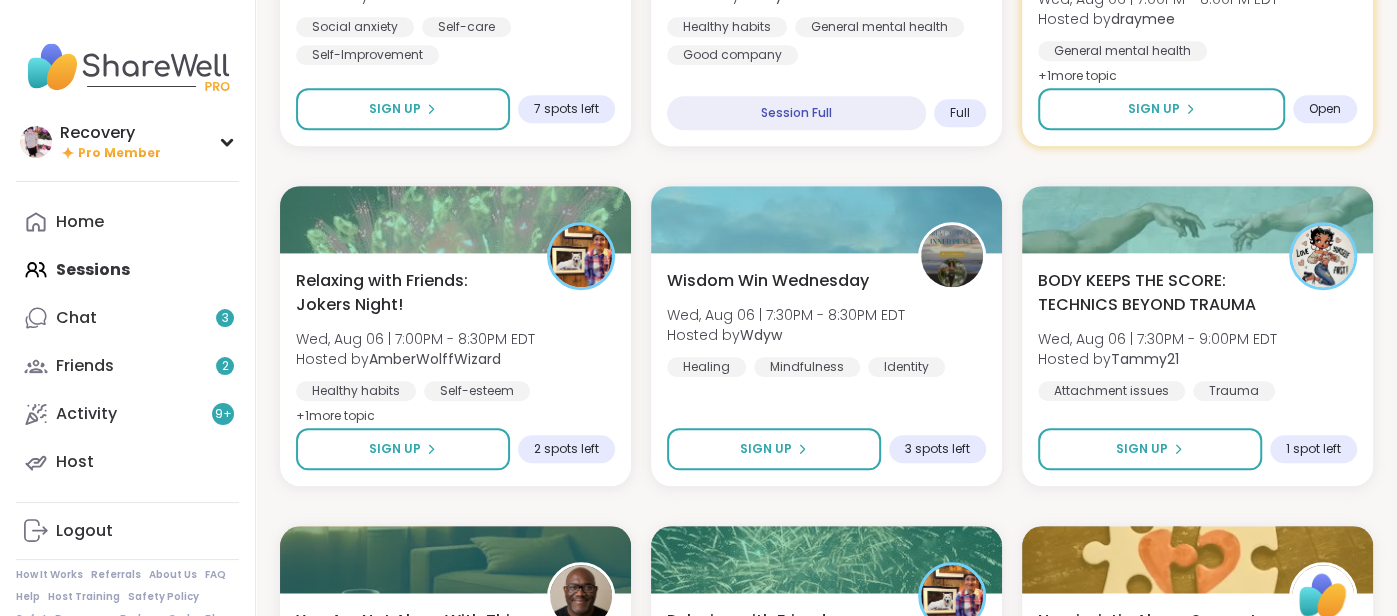 scroll, scrollTop: 1143, scrollLeft: 0, axis: vertical 